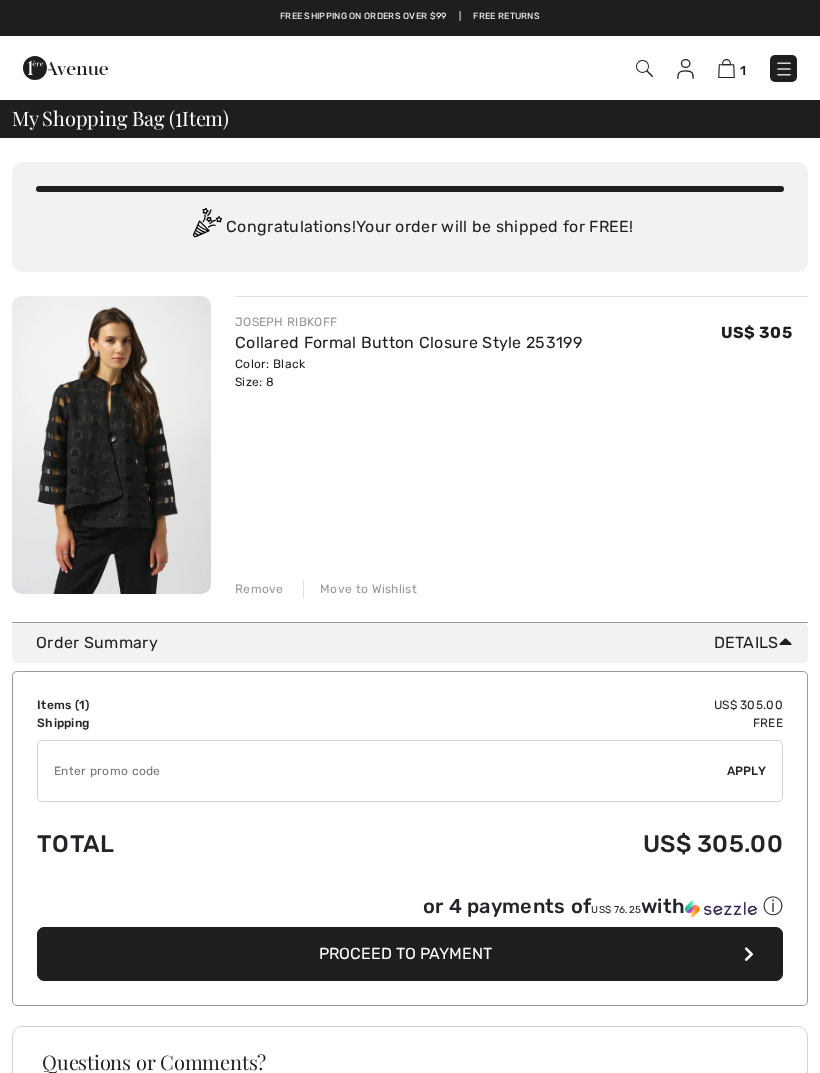 scroll, scrollTop: 0, scrollLeft: 0, axis: both 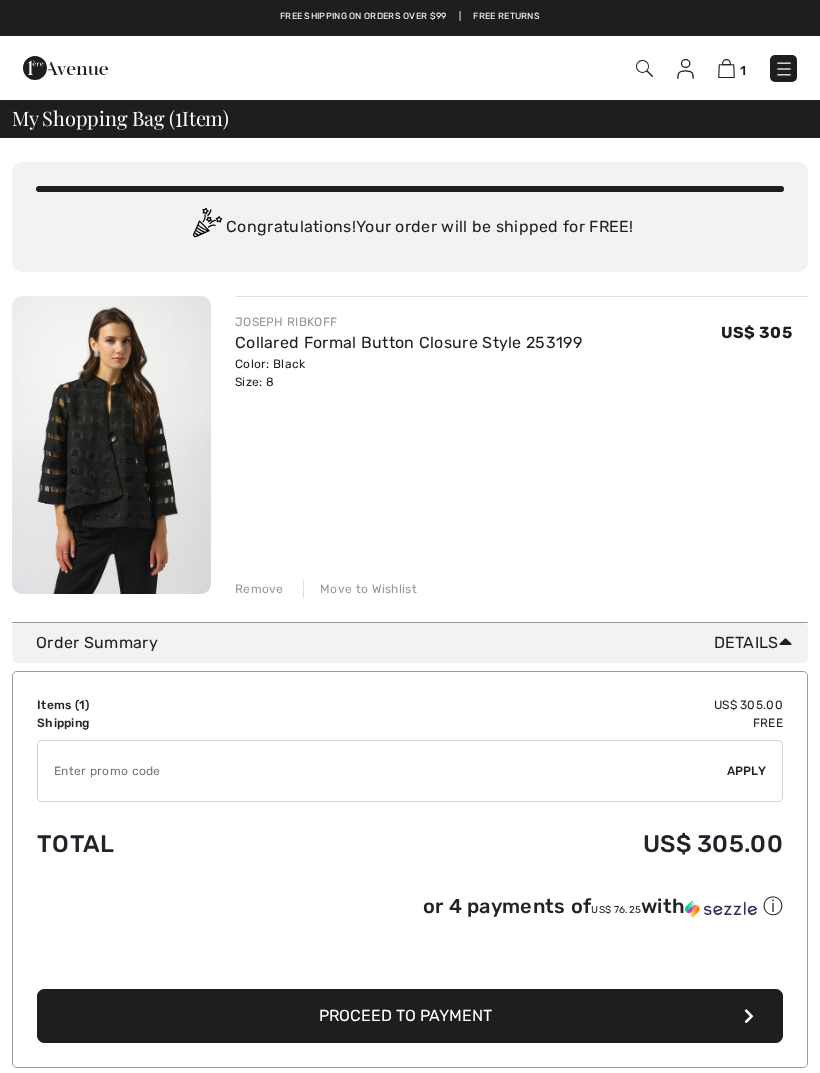 click at bounding box center (784, 69) 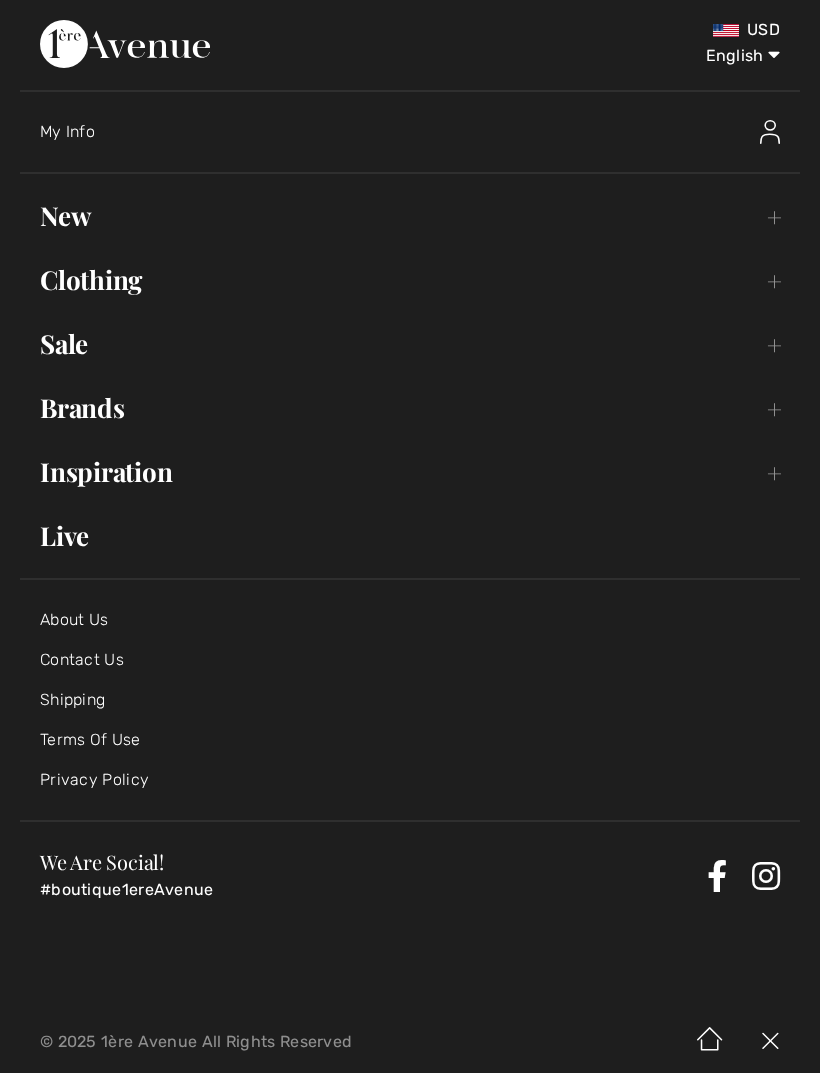 click on "Brands Open submenu" at bounding box center [410, 408] 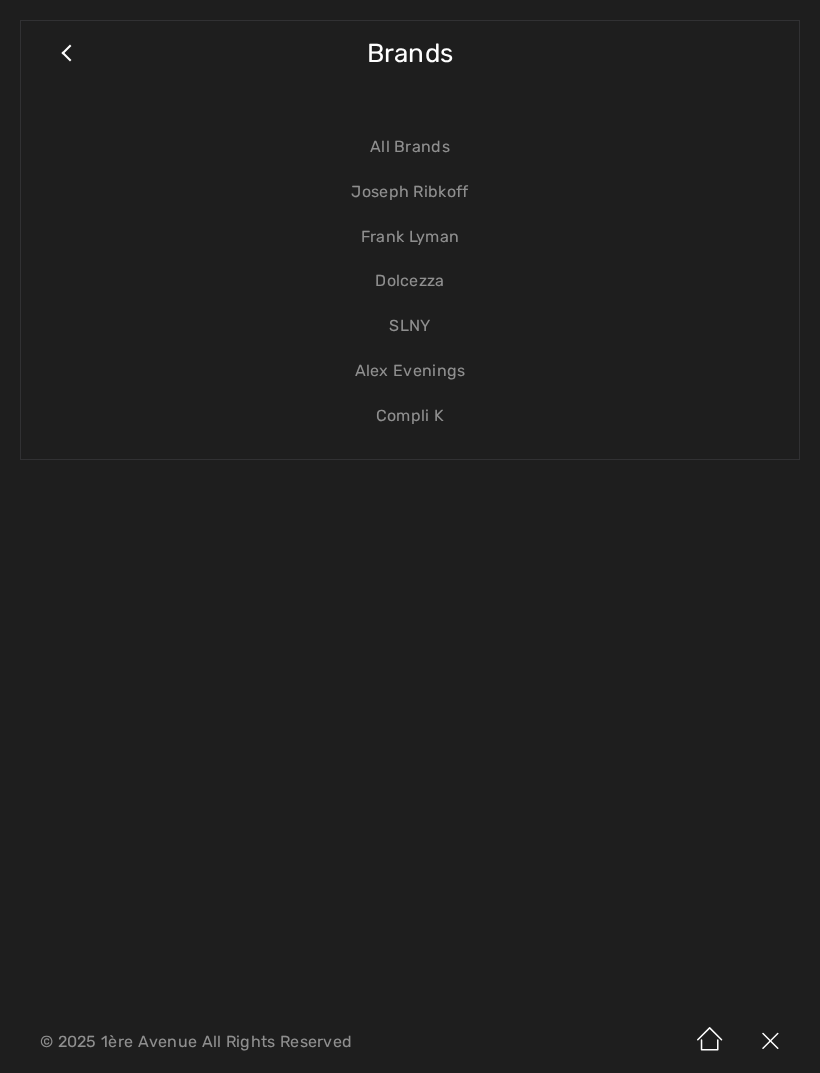 click on "Frank Lyman" at bounding box center (410, 237) 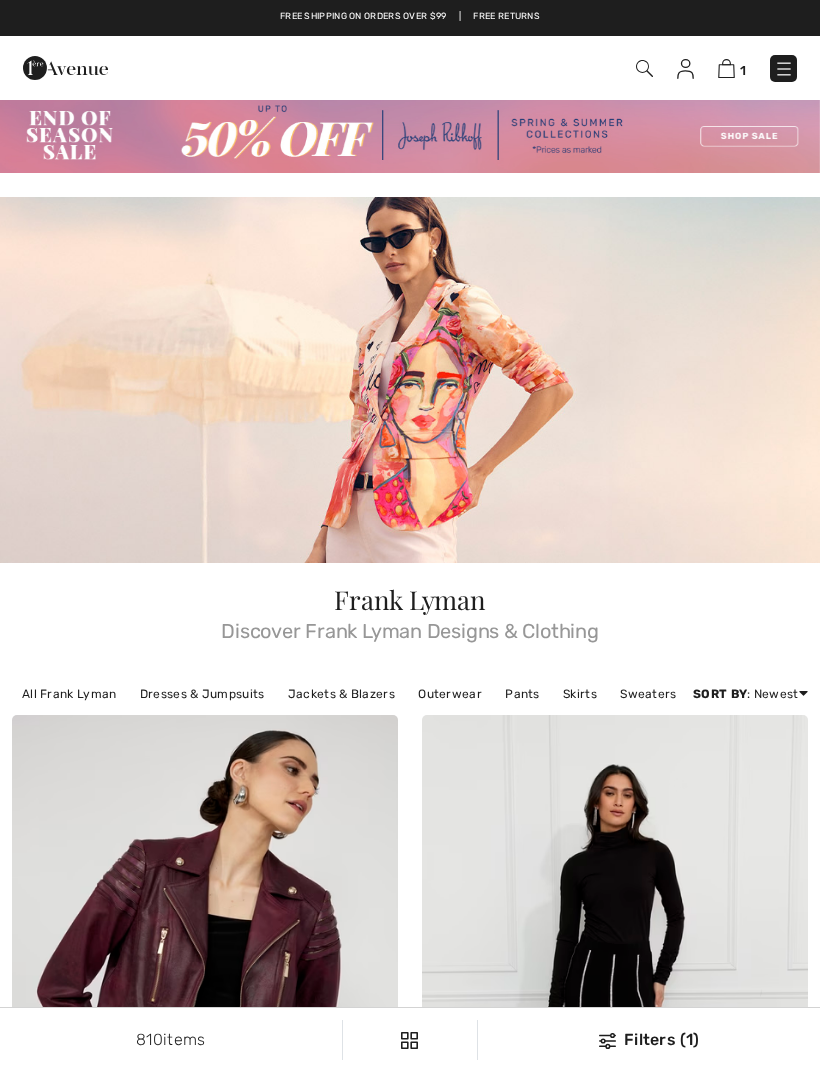 scroll, scrollTop: 0, scrollLeft: 0, axis: both 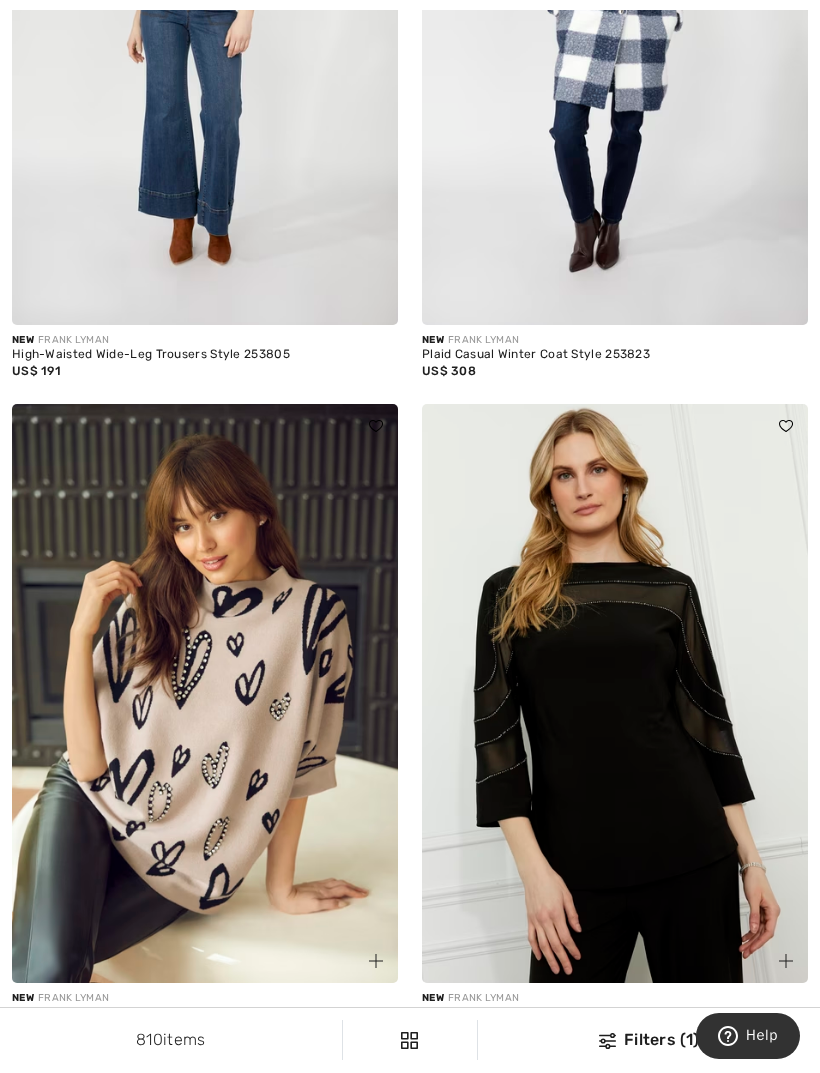 click at bounding box center (205, 693) 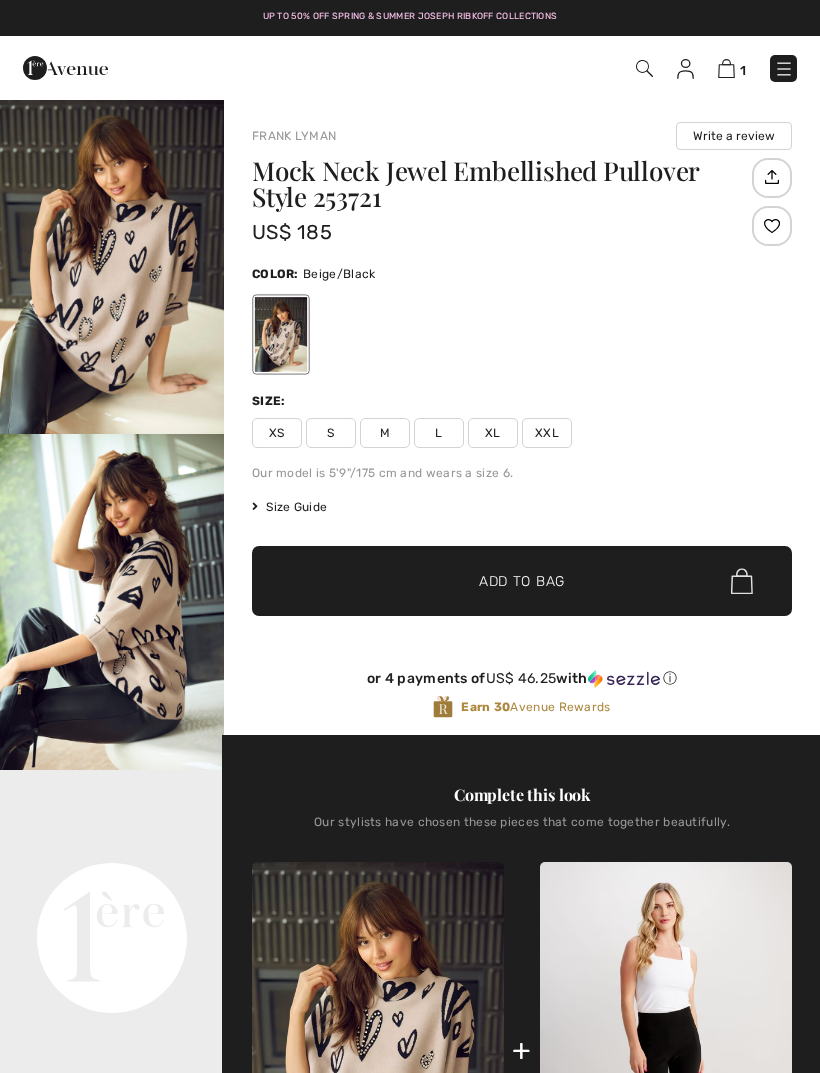 checkbox on "true" 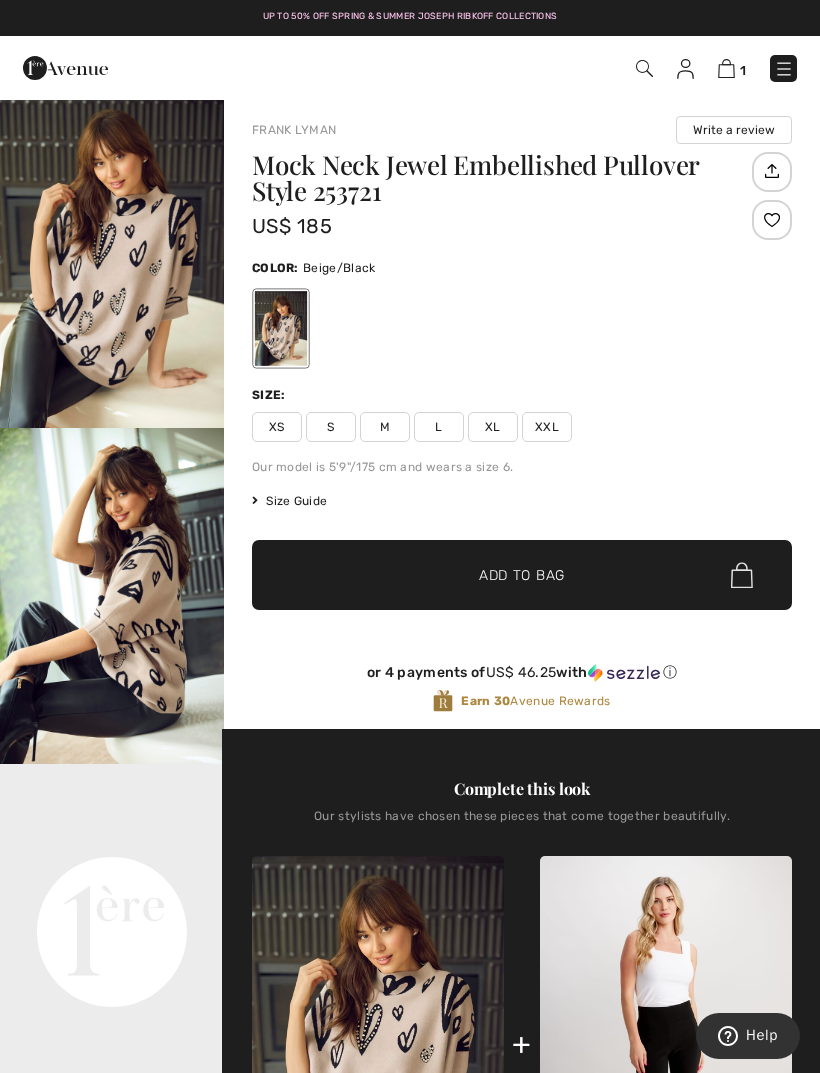 scroll, scrollTop: 0, scrollLeft: 0, axis: both 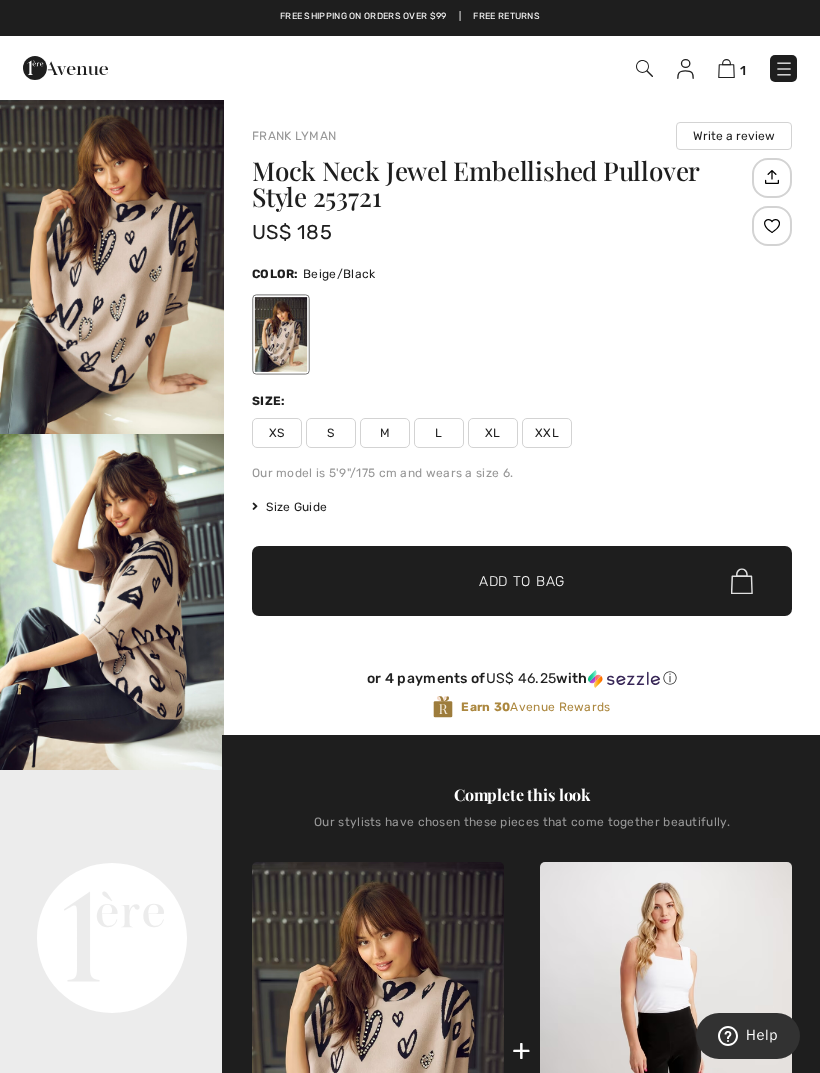 click at bounding box center (112, 602) 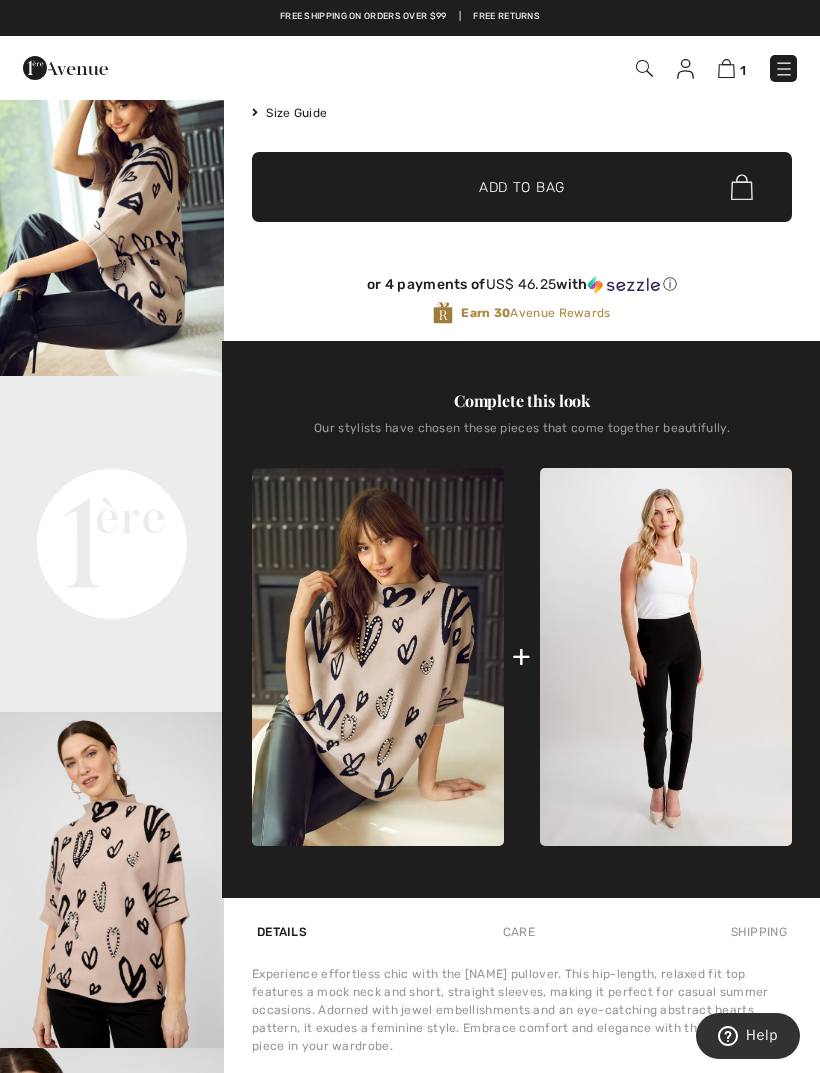 scroll, scrollTop: 392, scrollLeft: 0, axis: vertical 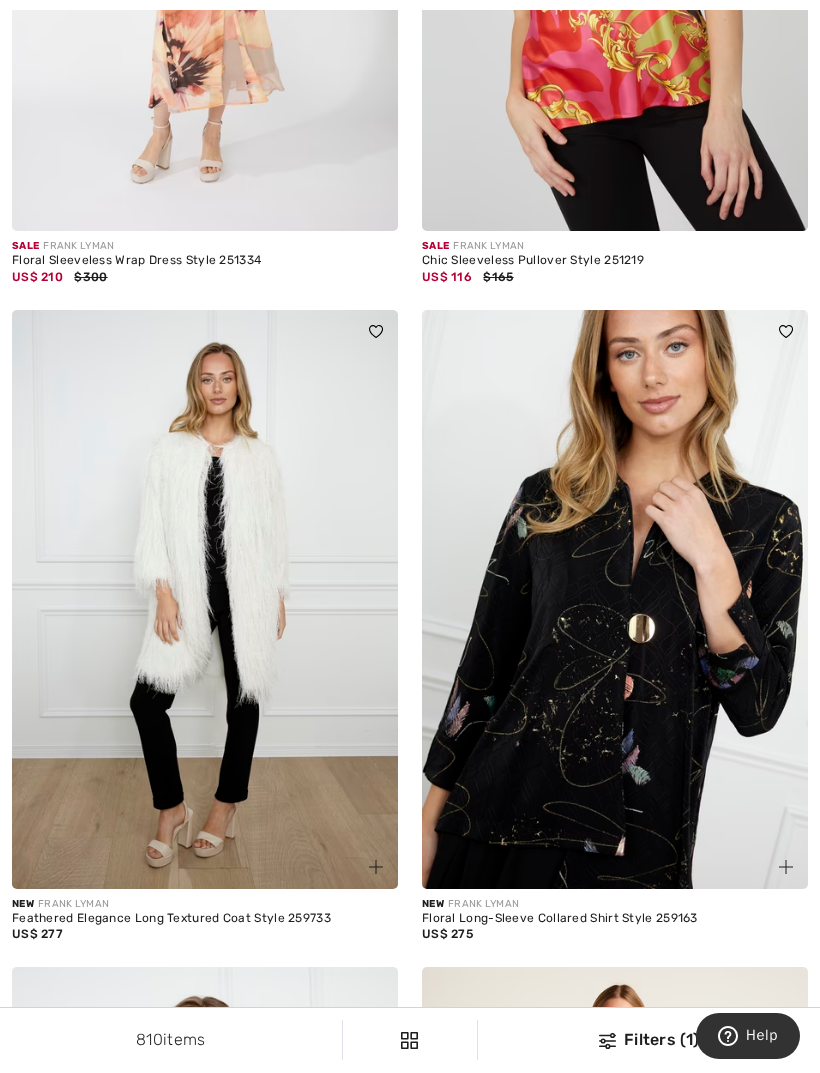 click at bounding box center (615, 599) 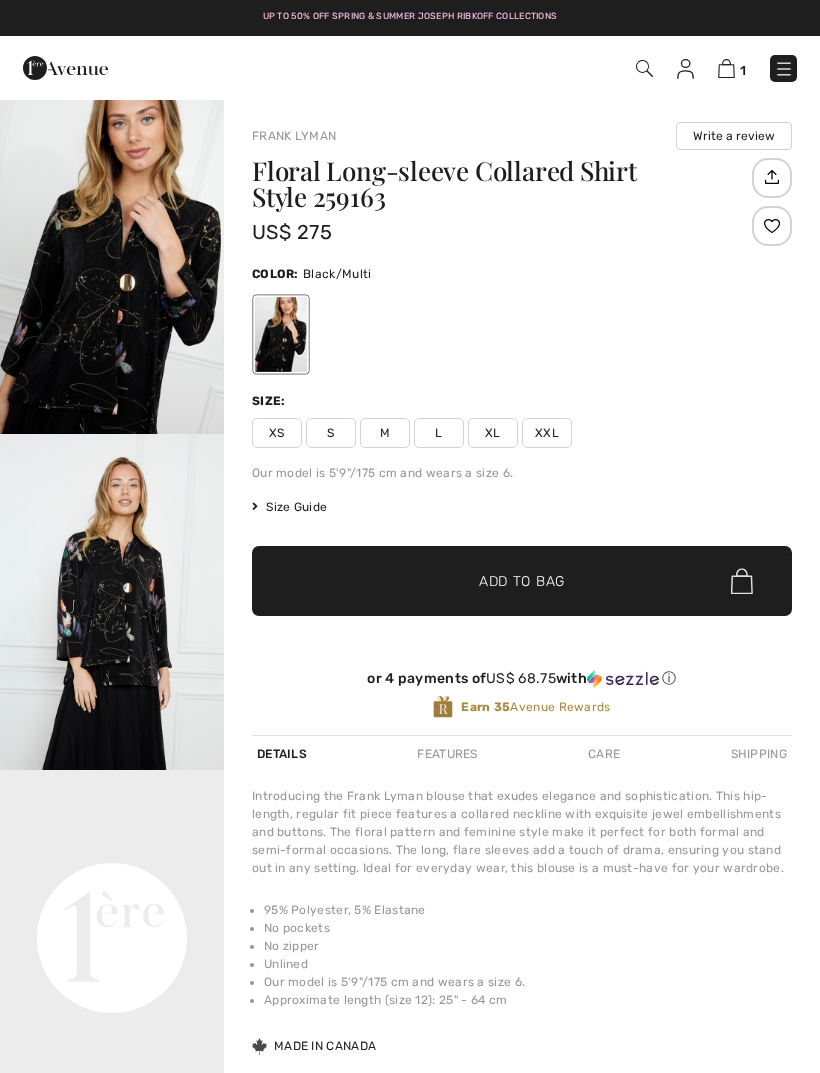 scroll, scrollTop: 0, scrollLeft: 0, axis: both 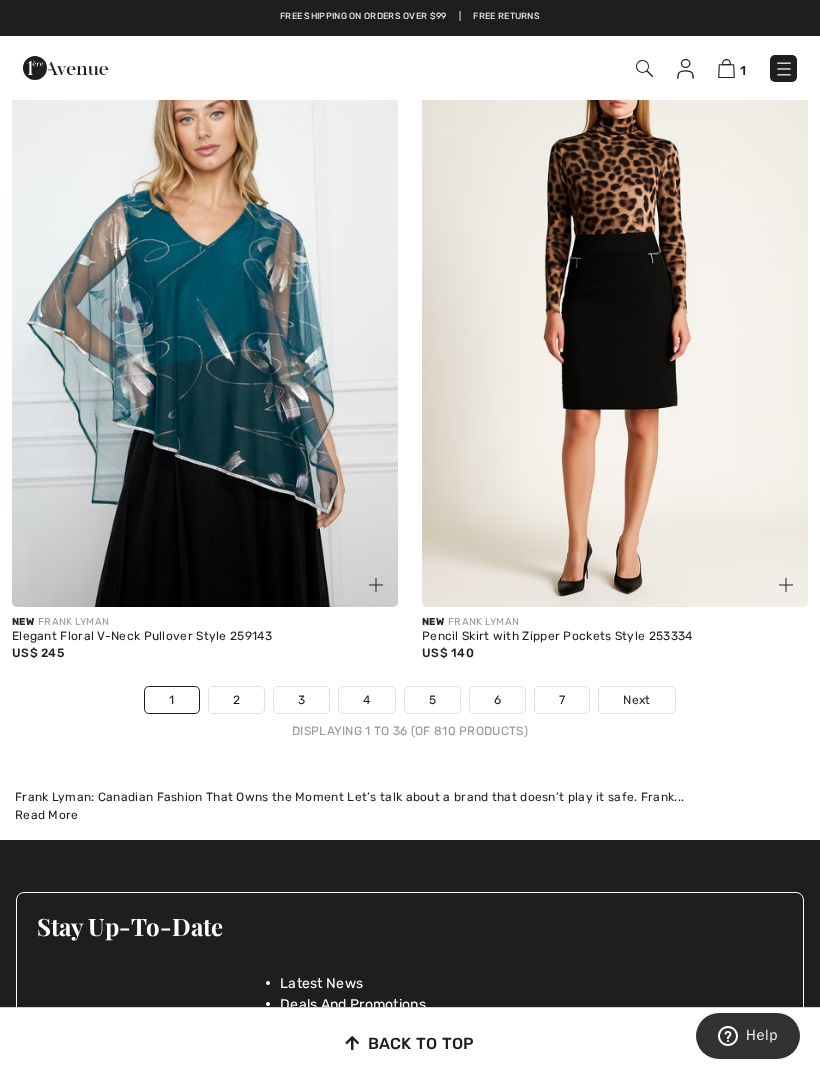click on "2" at bounding box center (236, 700) 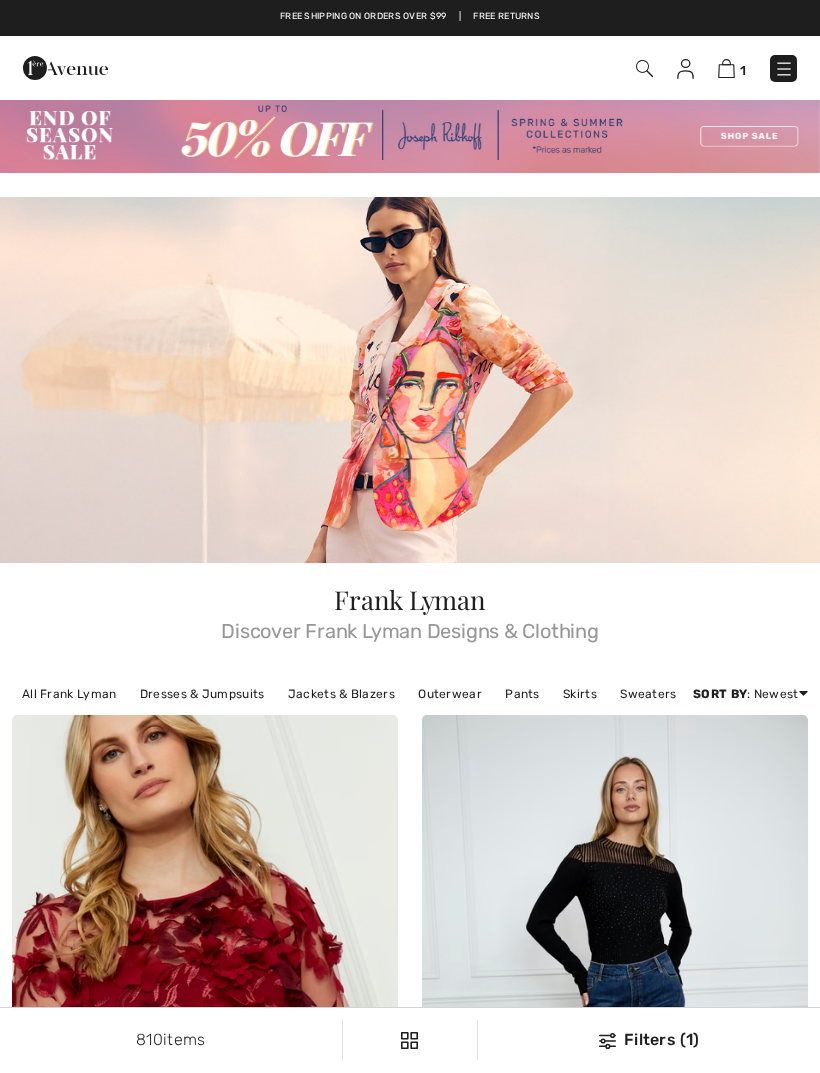 scroll, scrollTop: 0, scrollLeft: 0, axis: both 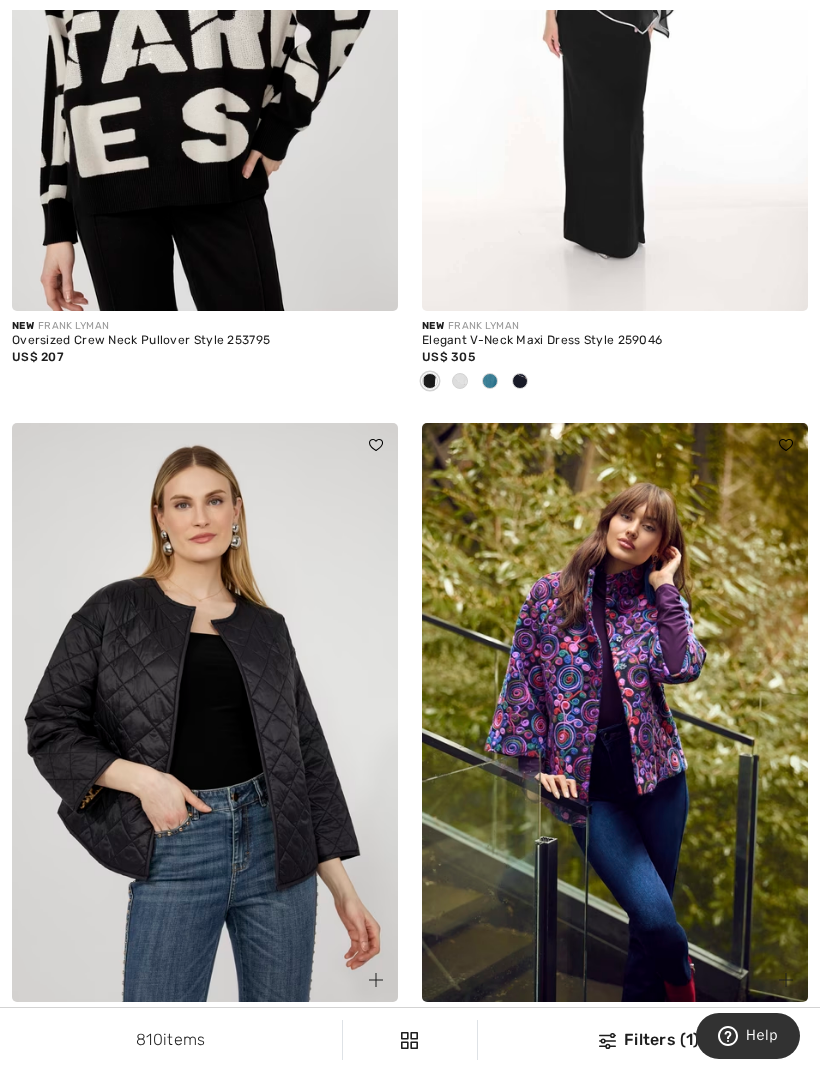 click at bounding box center (615, 712) 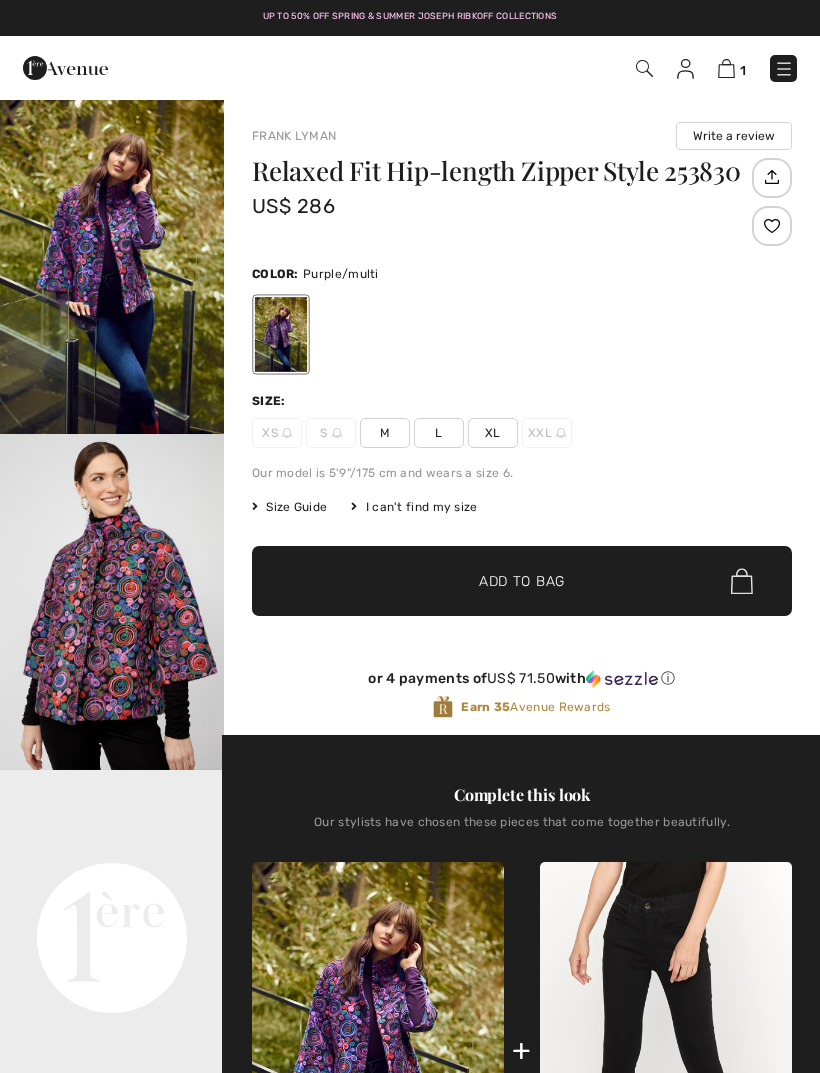 scroll, scrollTop: 0, scrollLeft: 0, axis: both 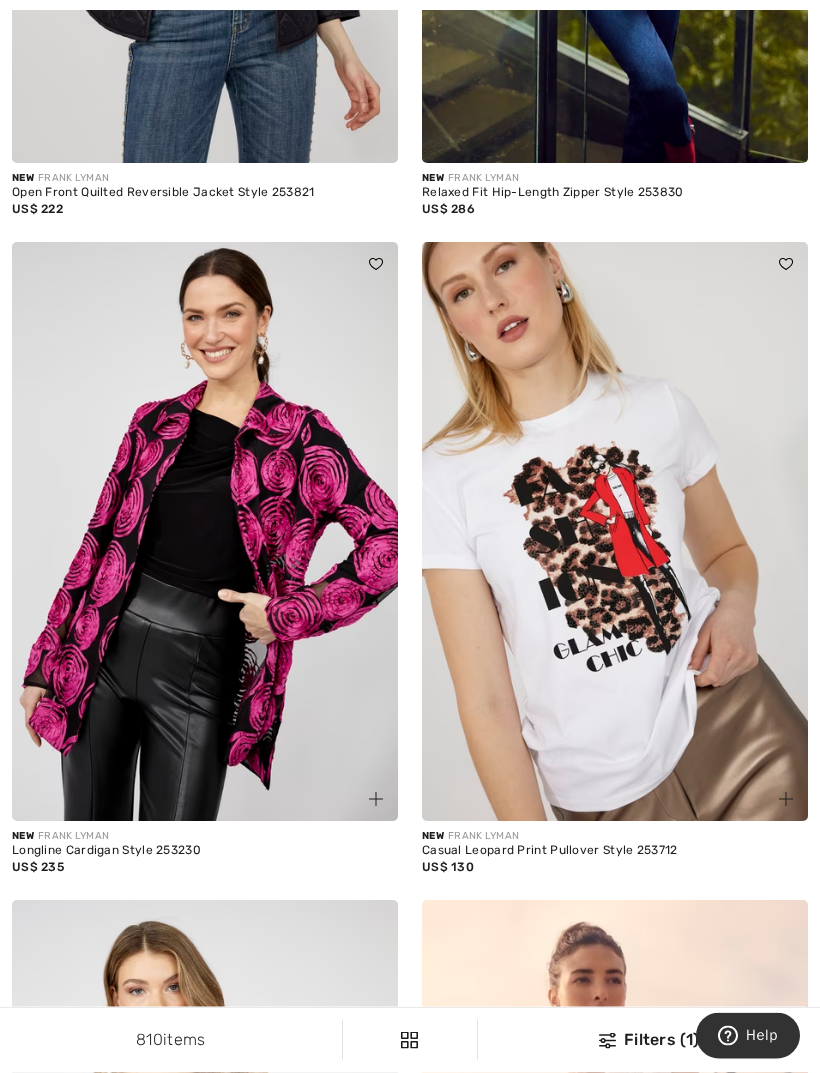 click at bounding box center [205, 532] 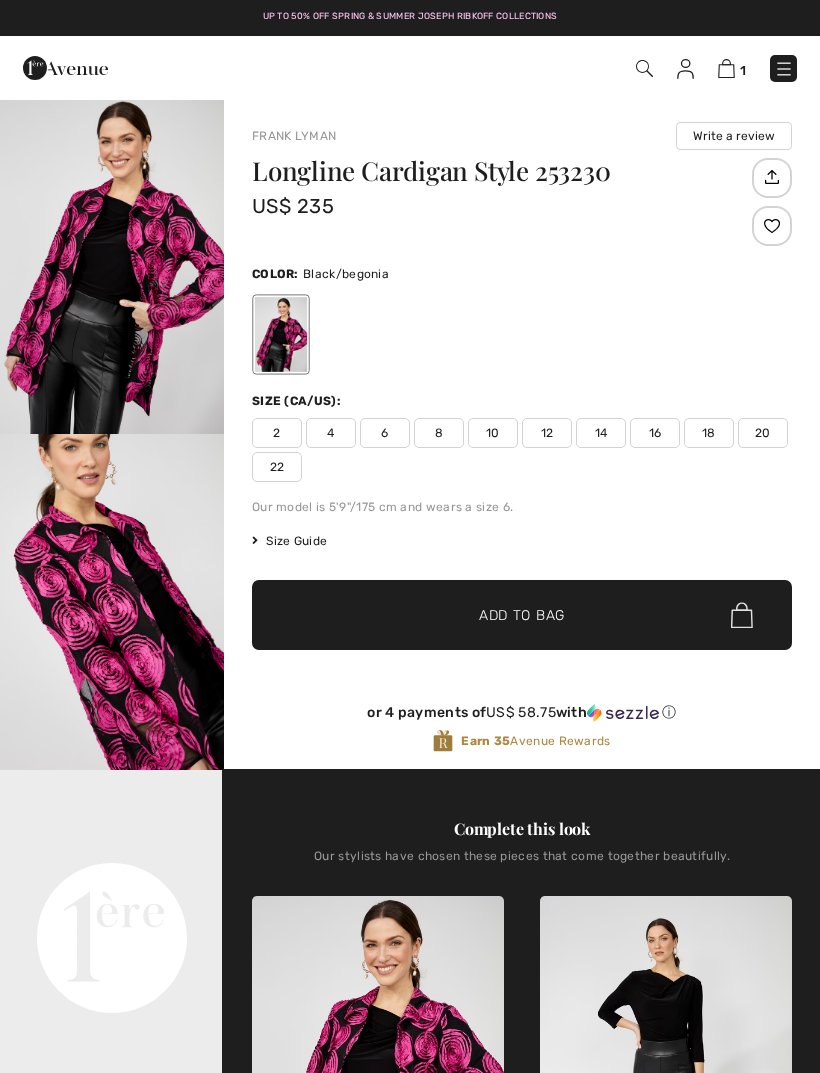 scroll, scrollTop: 0, scrollLeft: 0, axis: both 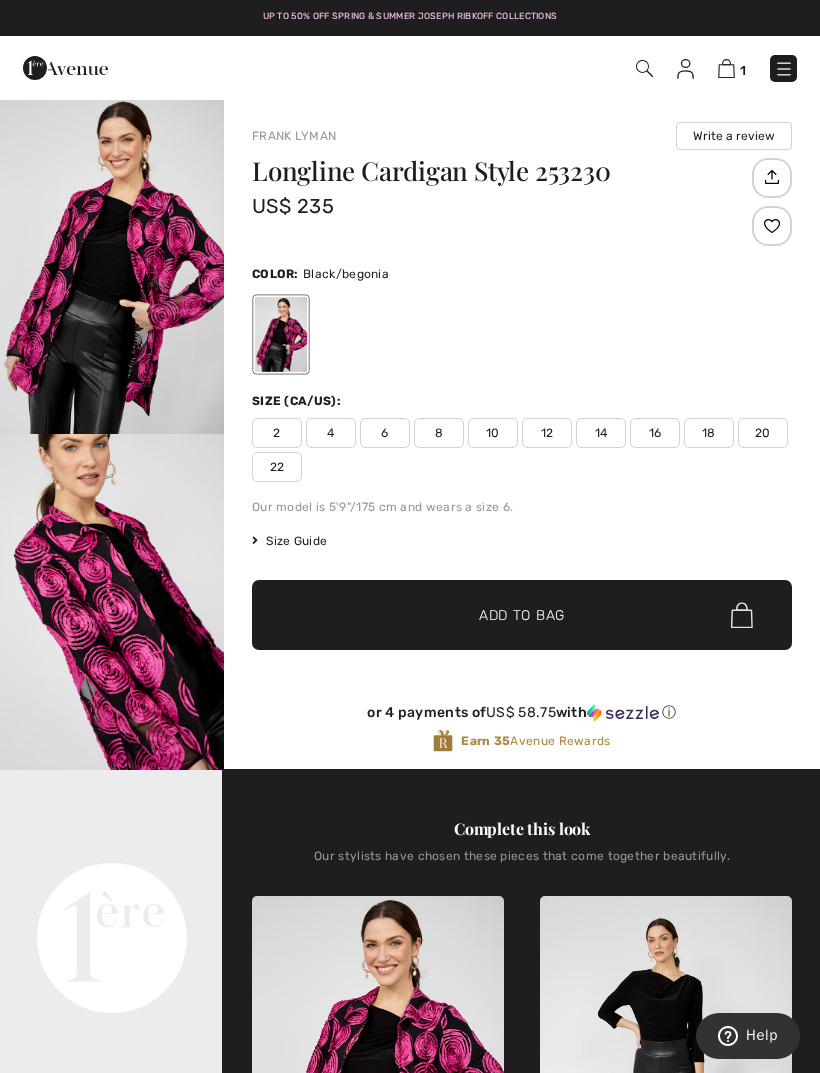click at bounding box center (112, 602) 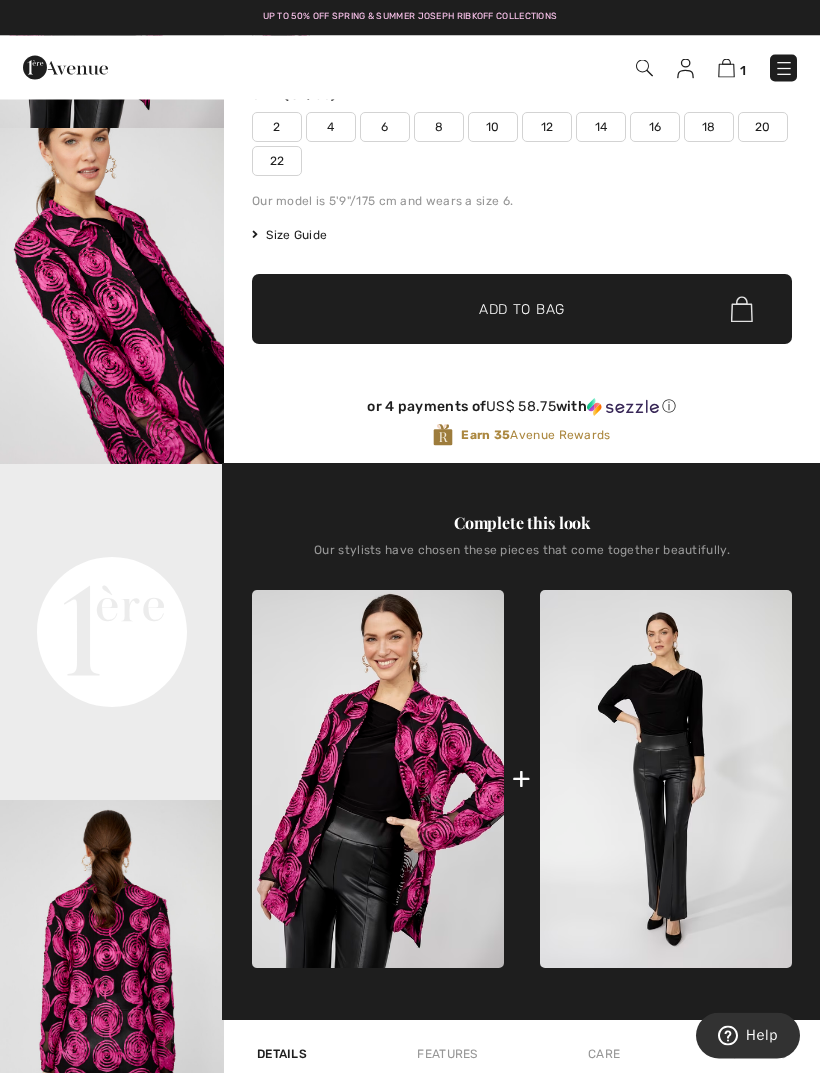 scroll, scrollTop: 0, scrollLeft: 0, axis: both 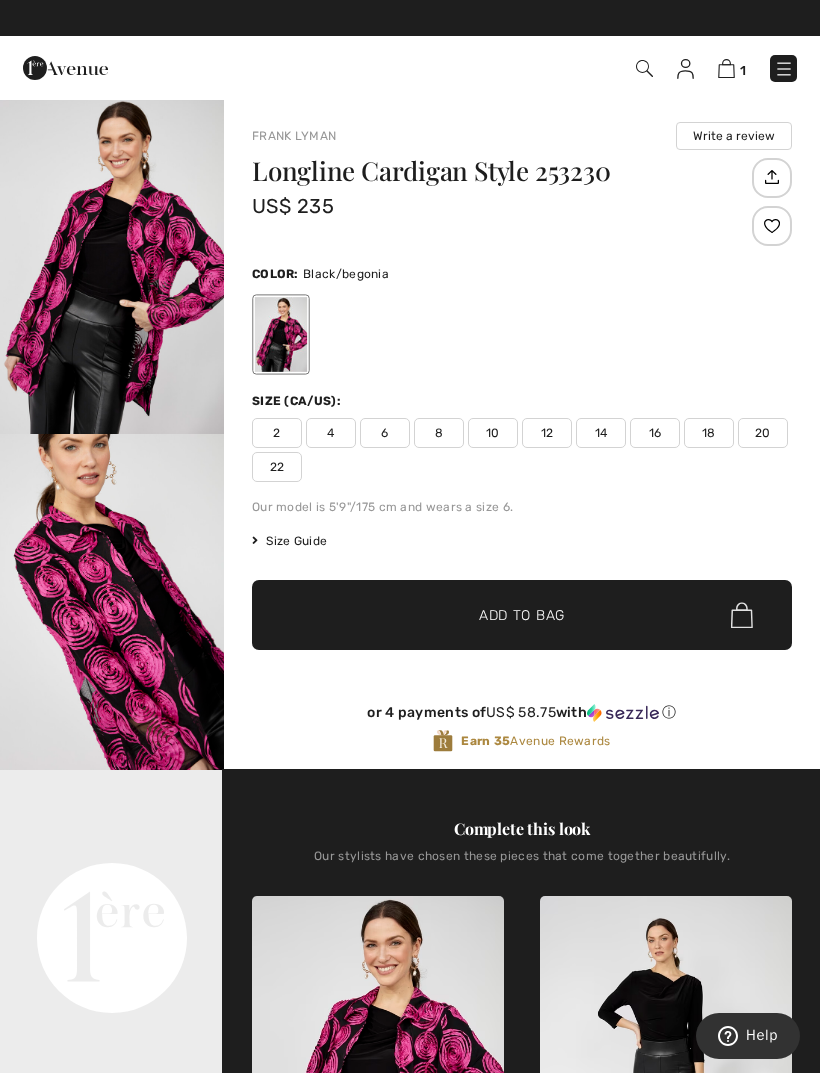 click at bounding box center (112, 602) 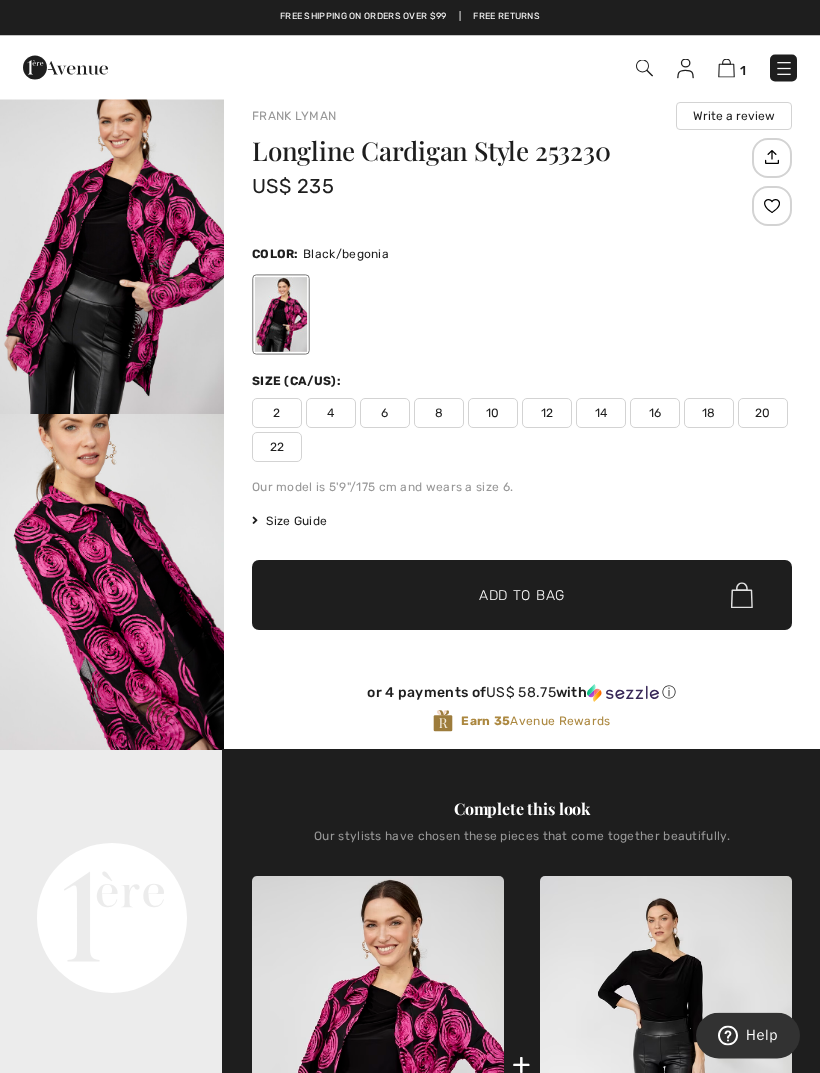 scroll, scrollTop: 0, scrollLeft: 0, axis: both 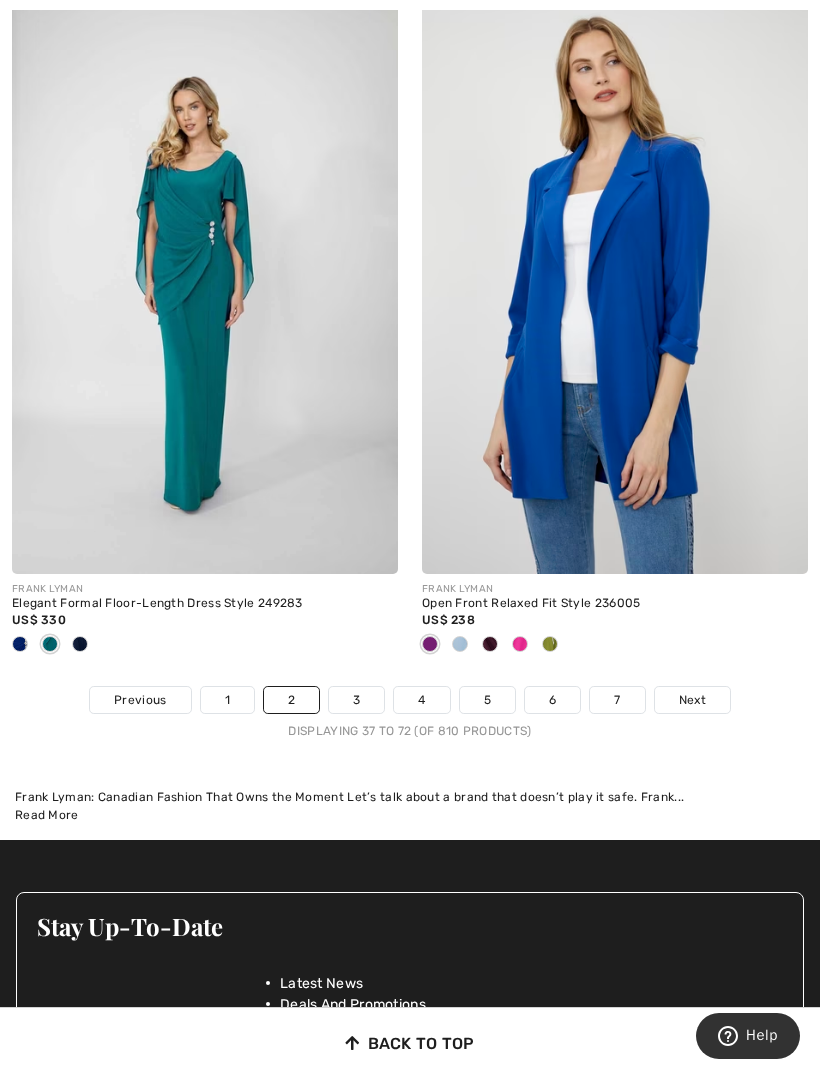 click on "3" at bounding box center [356, 700] 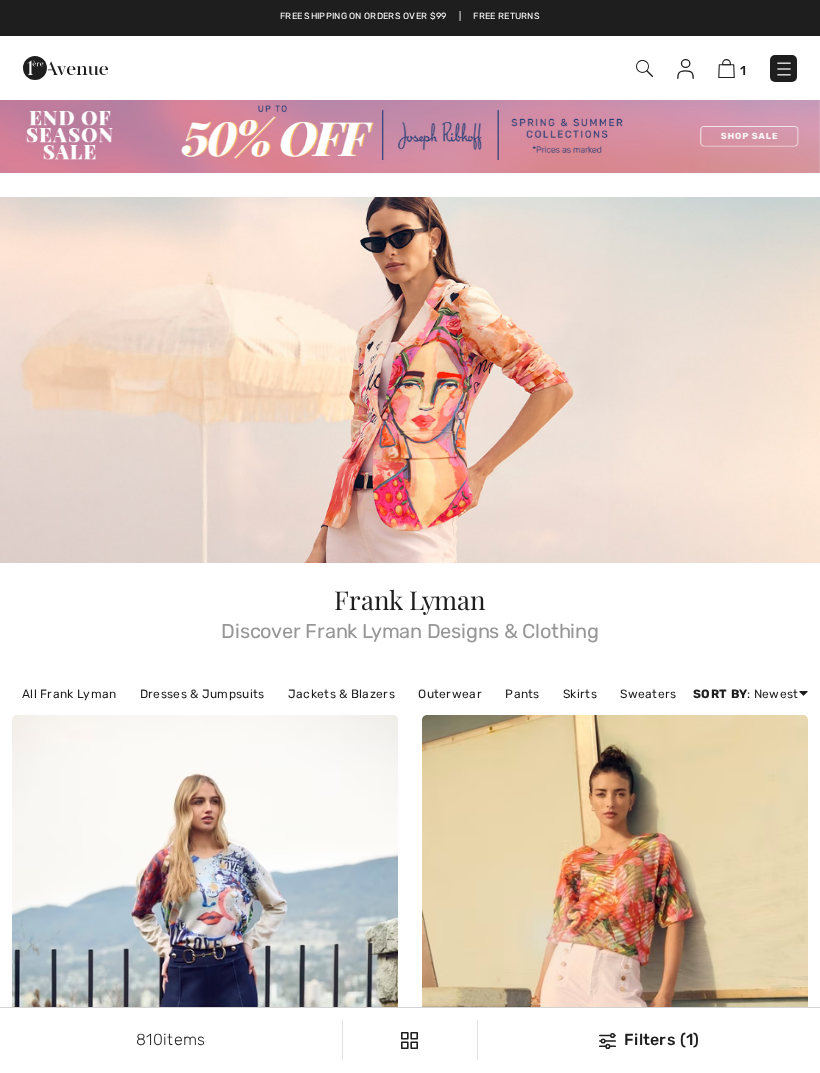 scroll, scrollTop: 0, scrollLeft: 0, axis: both 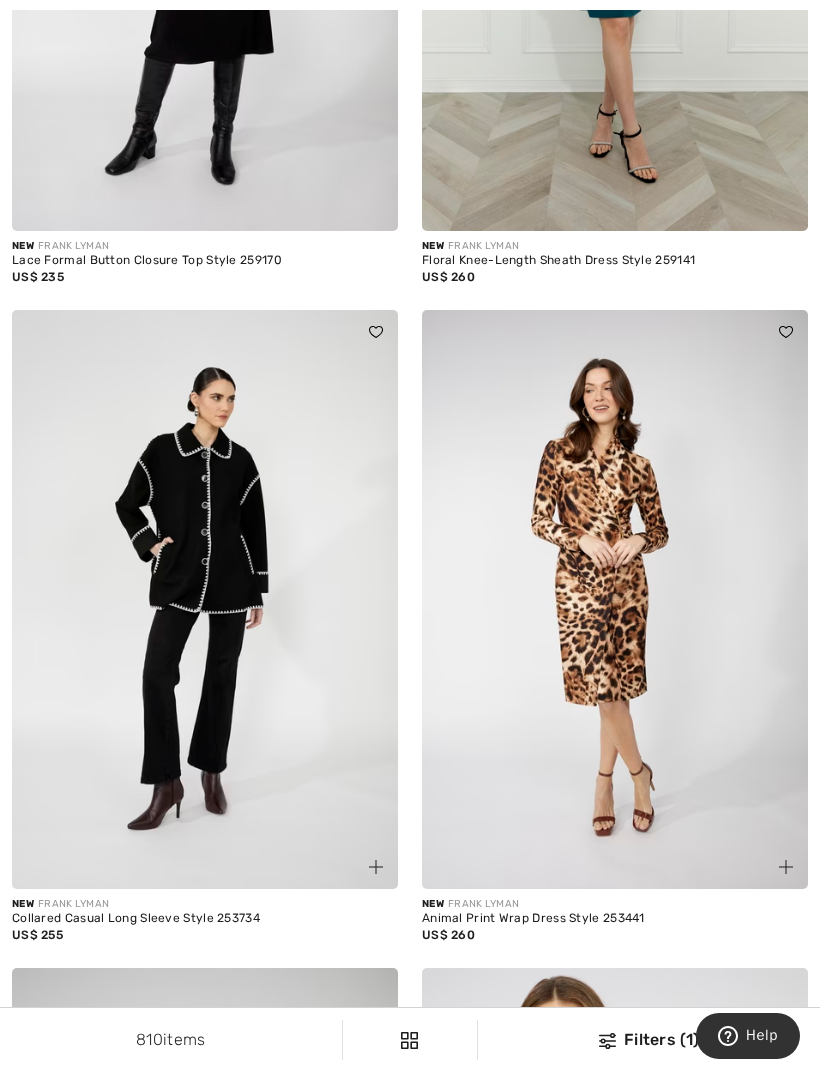 click at bounding box center [205, 599] 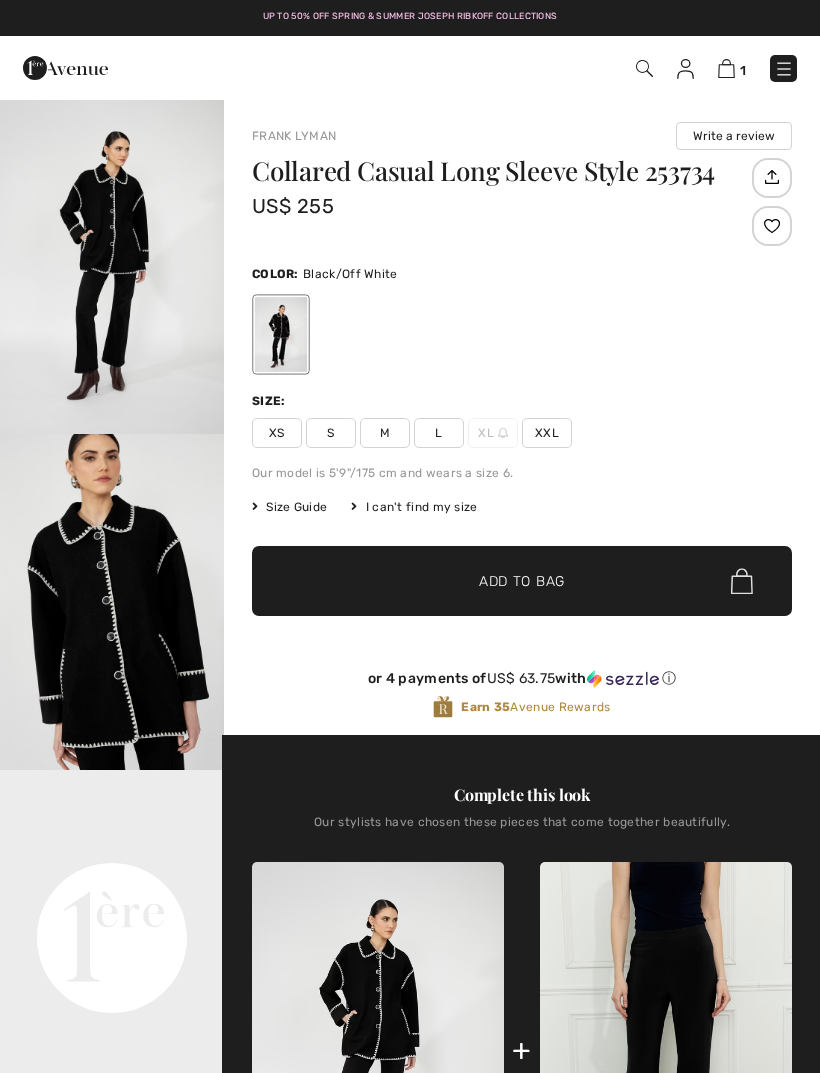 scroll, scrollTop: 0, scrollLeft: 0, axis: both 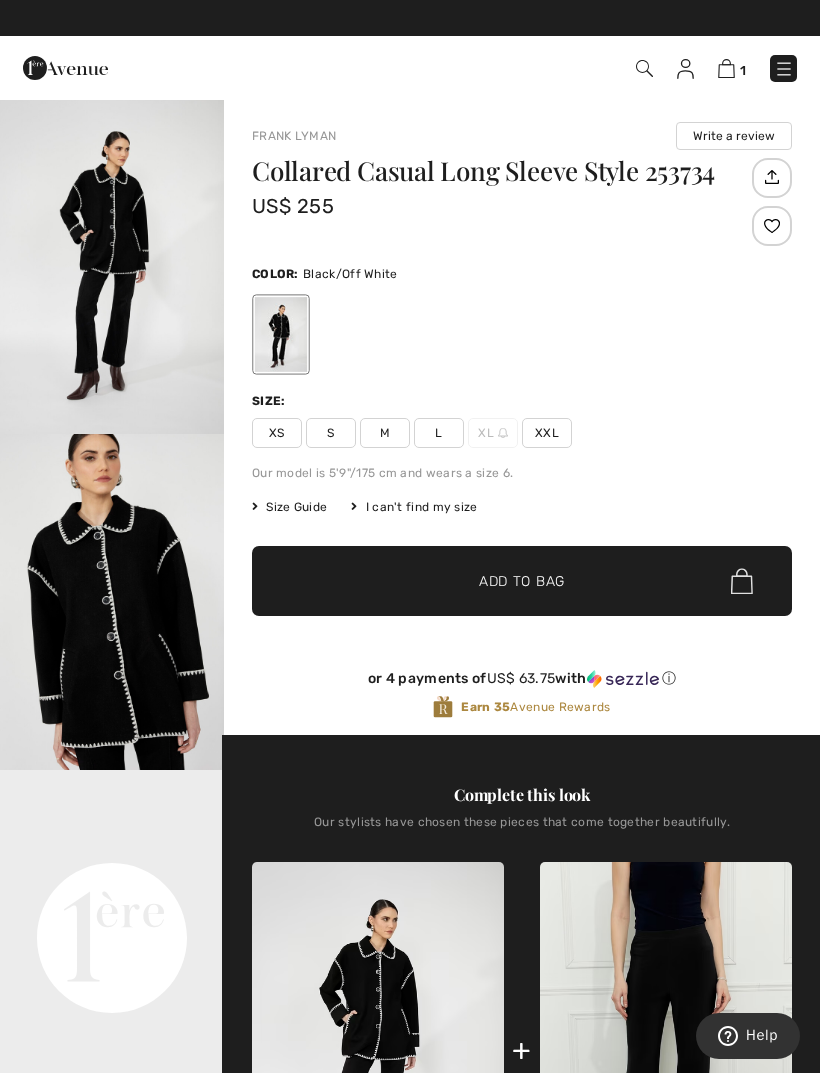 click at bounding box center [112, 602] 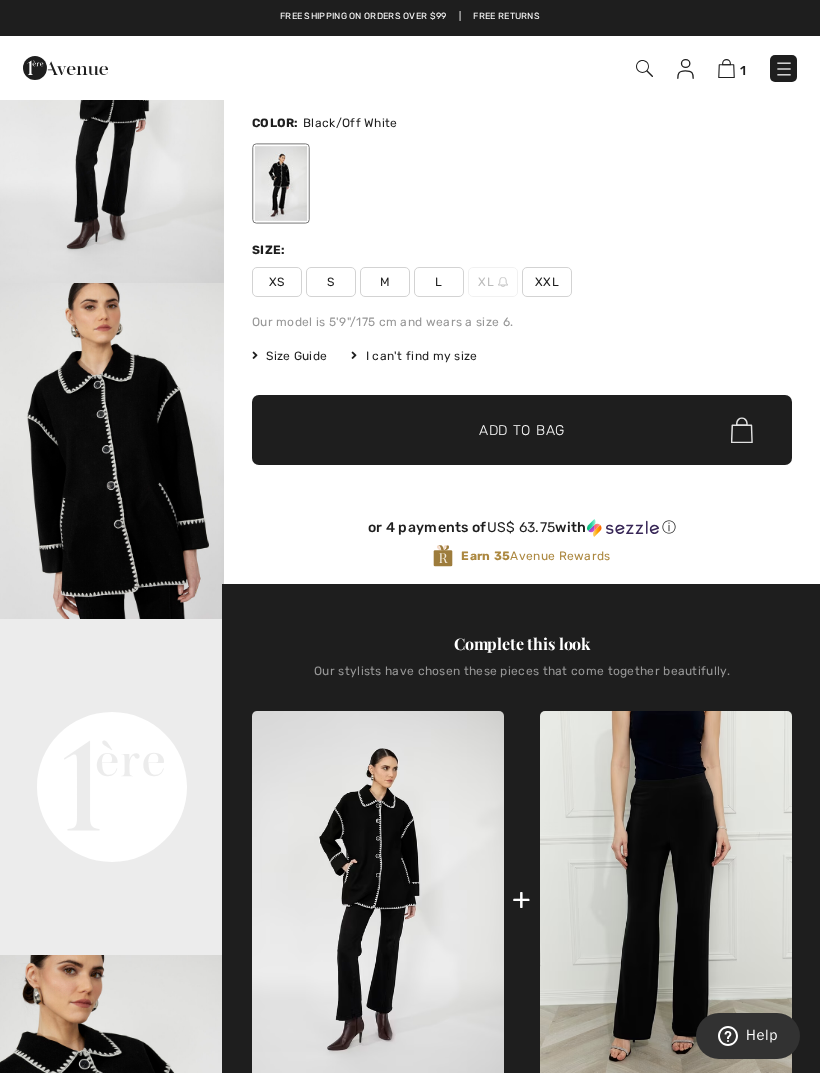 scroll, scrollTop: 0, scrollLeft: 0, axis: both 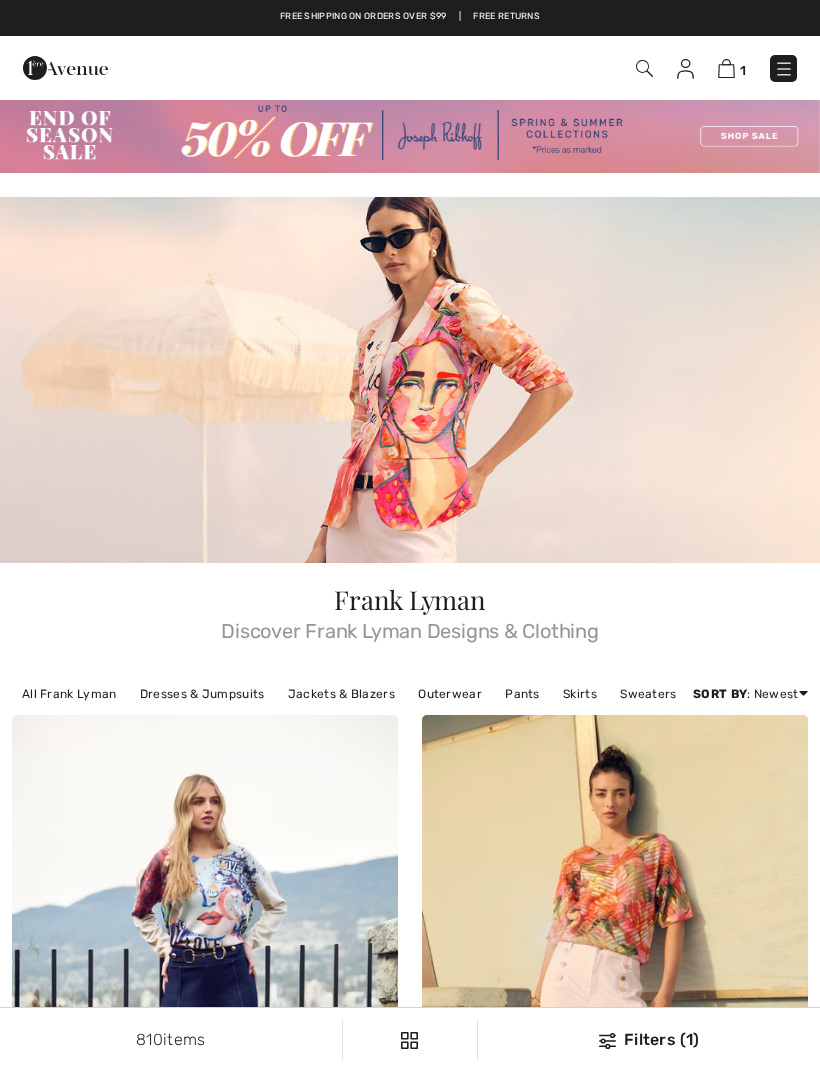checkbox on "true" 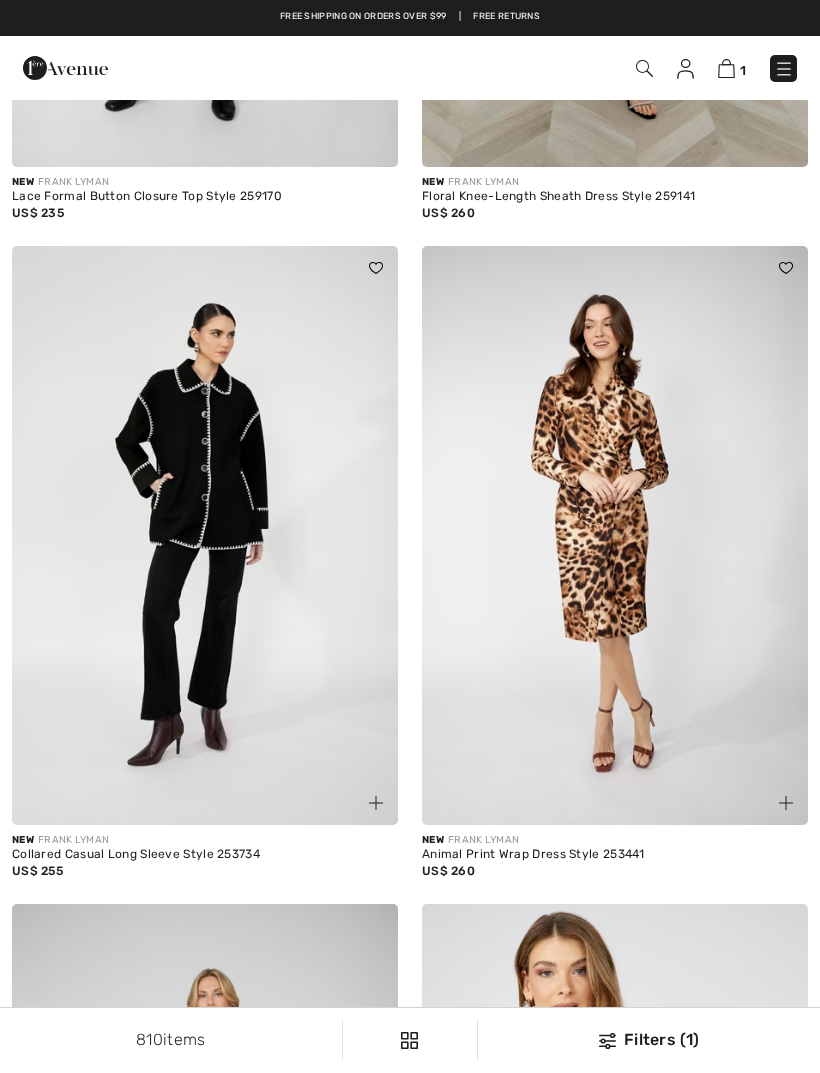 scroll, scrollTop: 0, scrollLeft: 0, axis: both 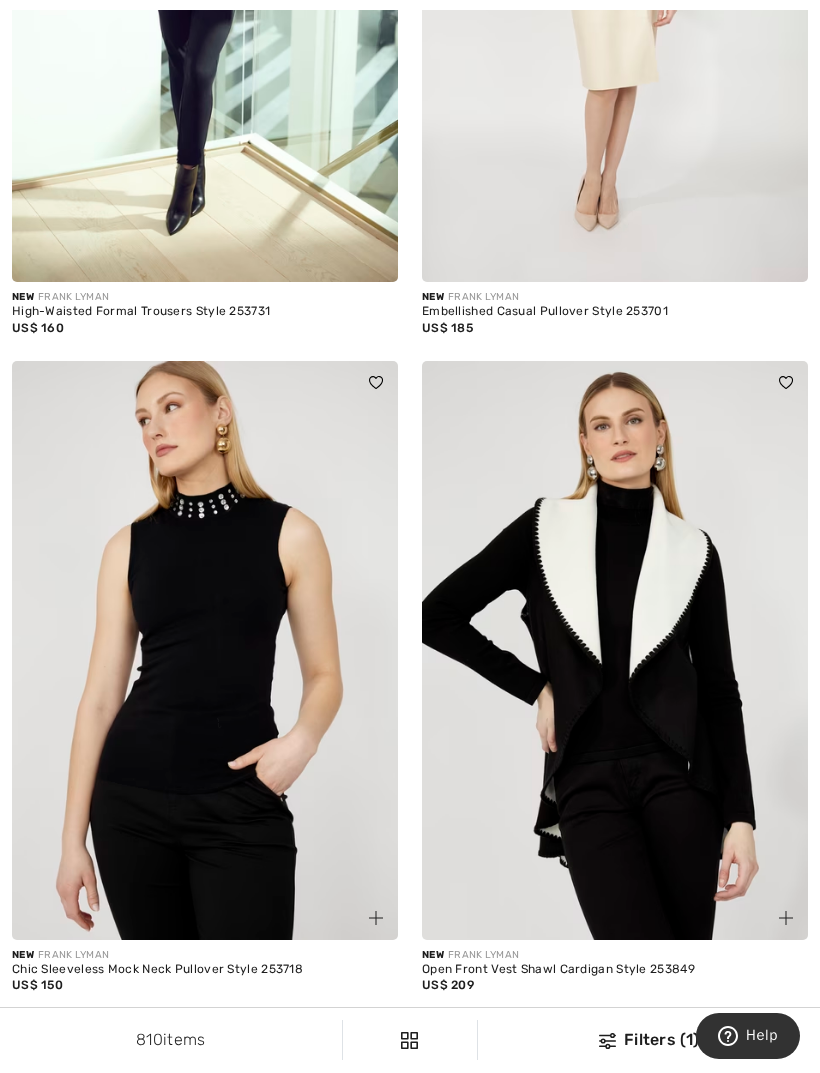 click at bounding box center (615, 650) 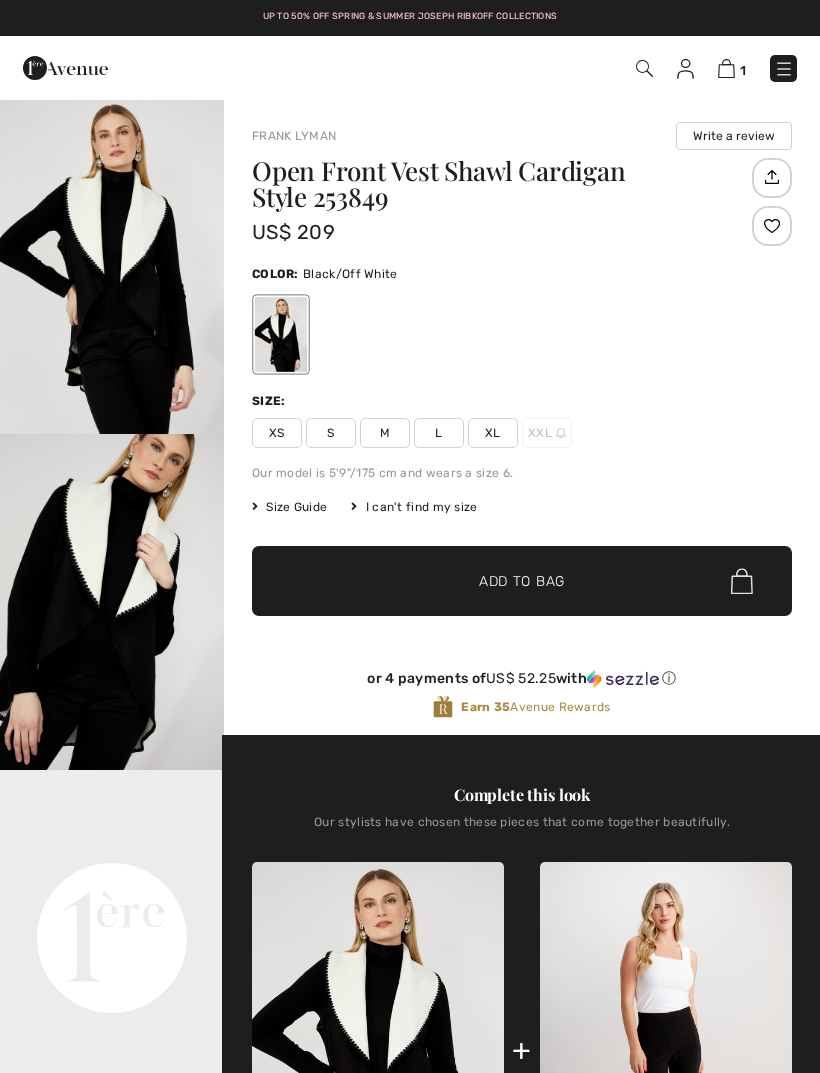 scroll, scrollTop: 0, scrollLeft: 0, axis: both 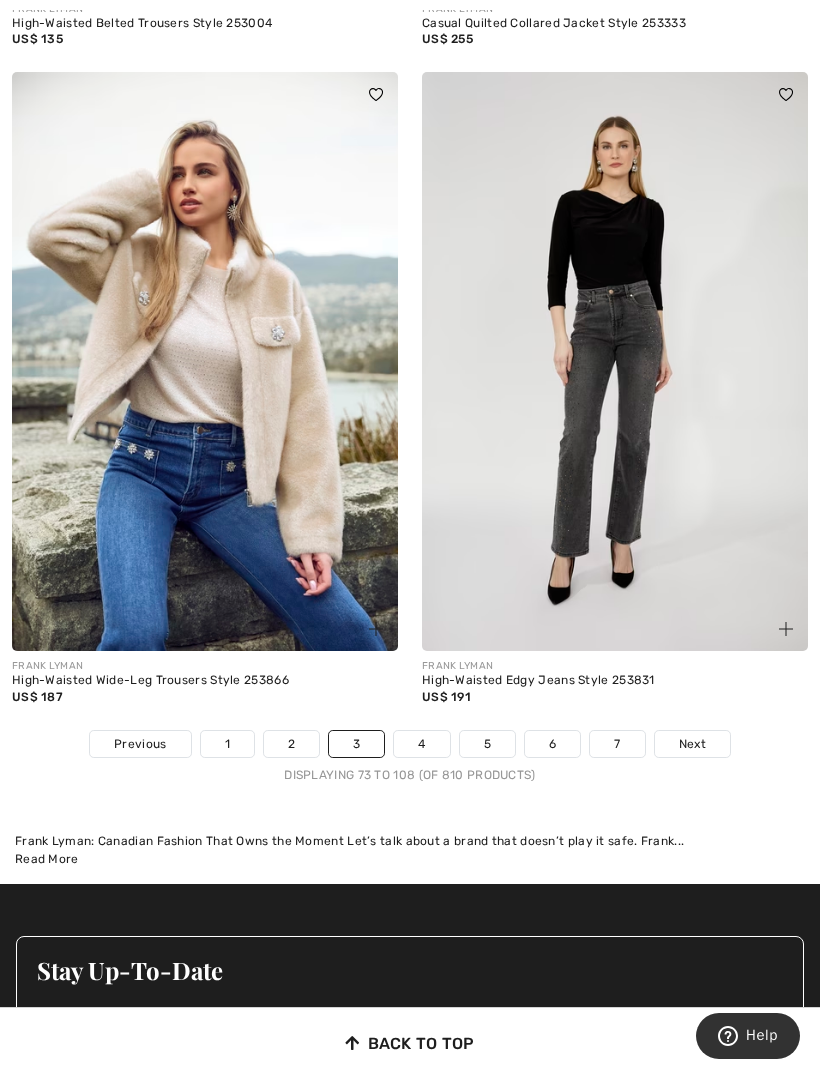 click on "4" at bounding box center [421, 744] 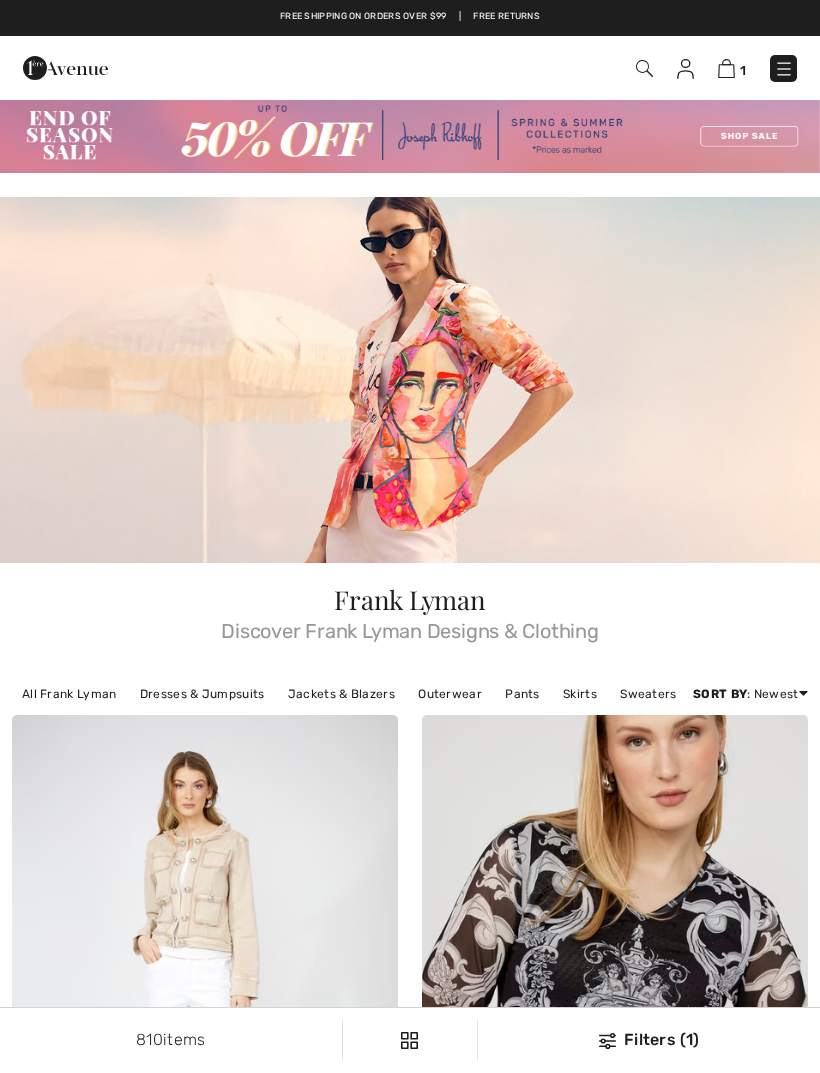 scroll, scrollTop: 0, scrollLeft: 0, axis: both 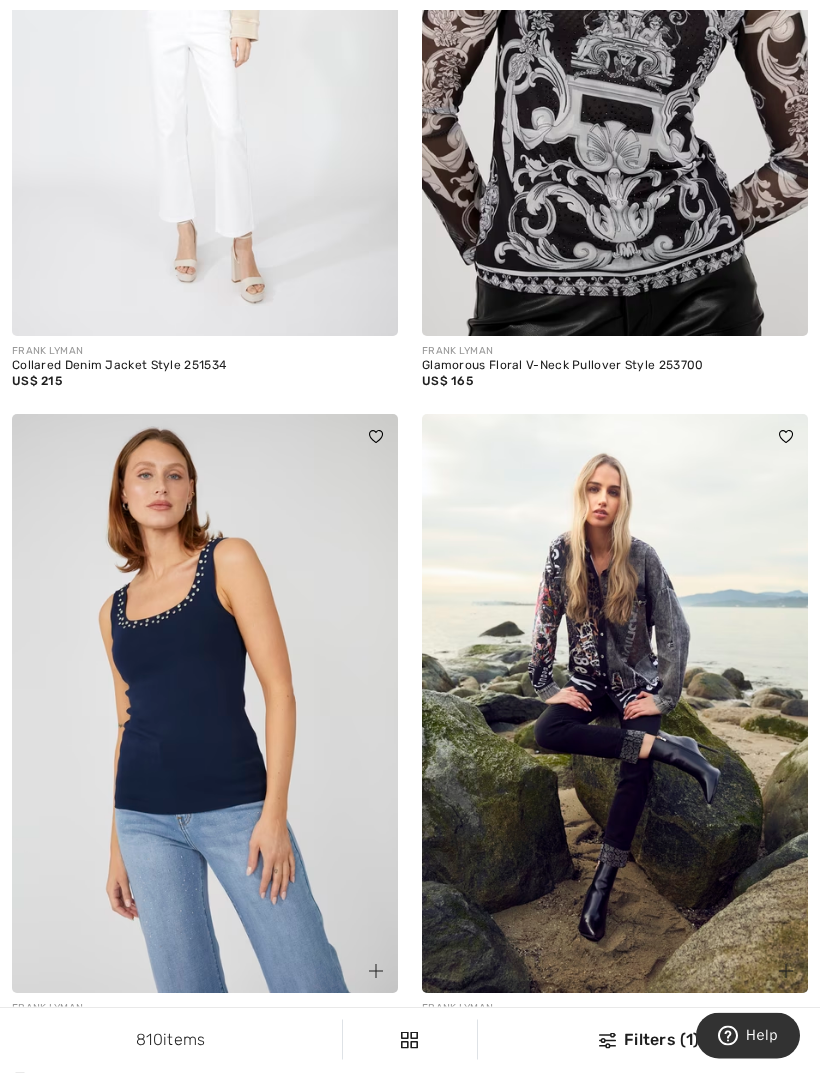 click at bounding box center [615, 704] 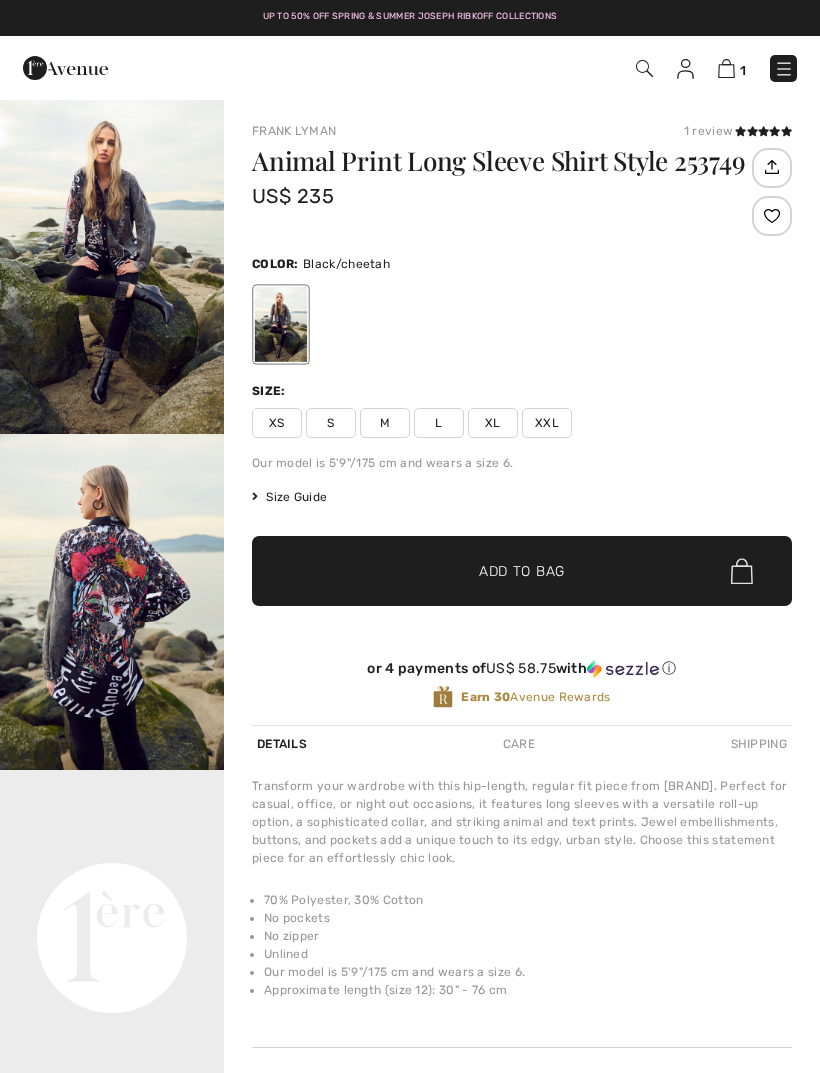 scroll, scrollTop: 0, scrollLeft: 0, axis: both 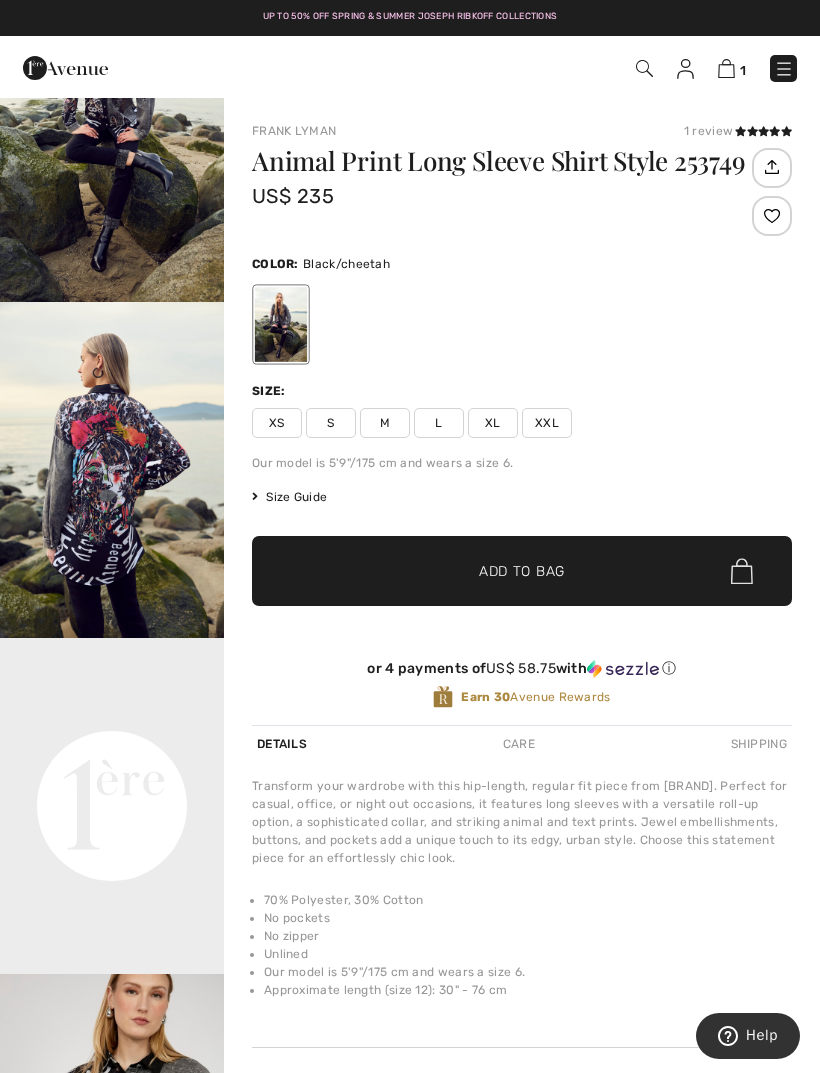 click at bounding box center [112, 470] 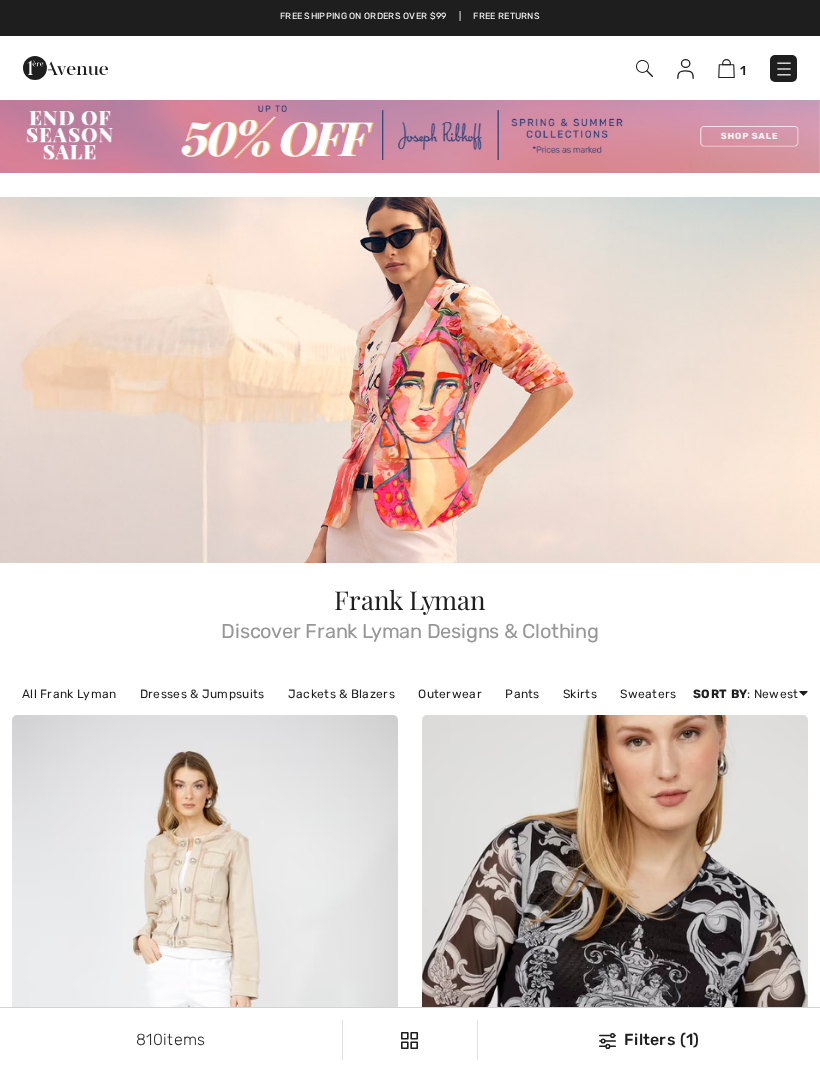 scroll, scrollTop: 1022, scrollLeft: 0, axis: vertical 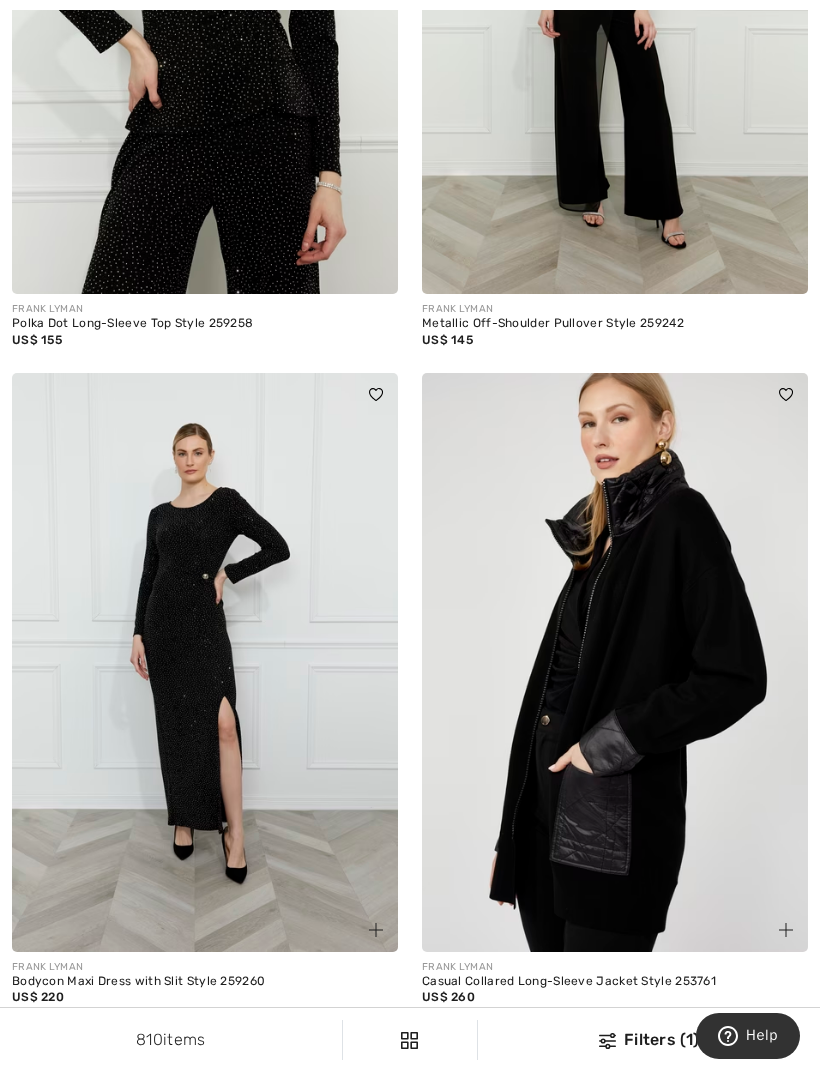 click at bounding box center [615, 662] 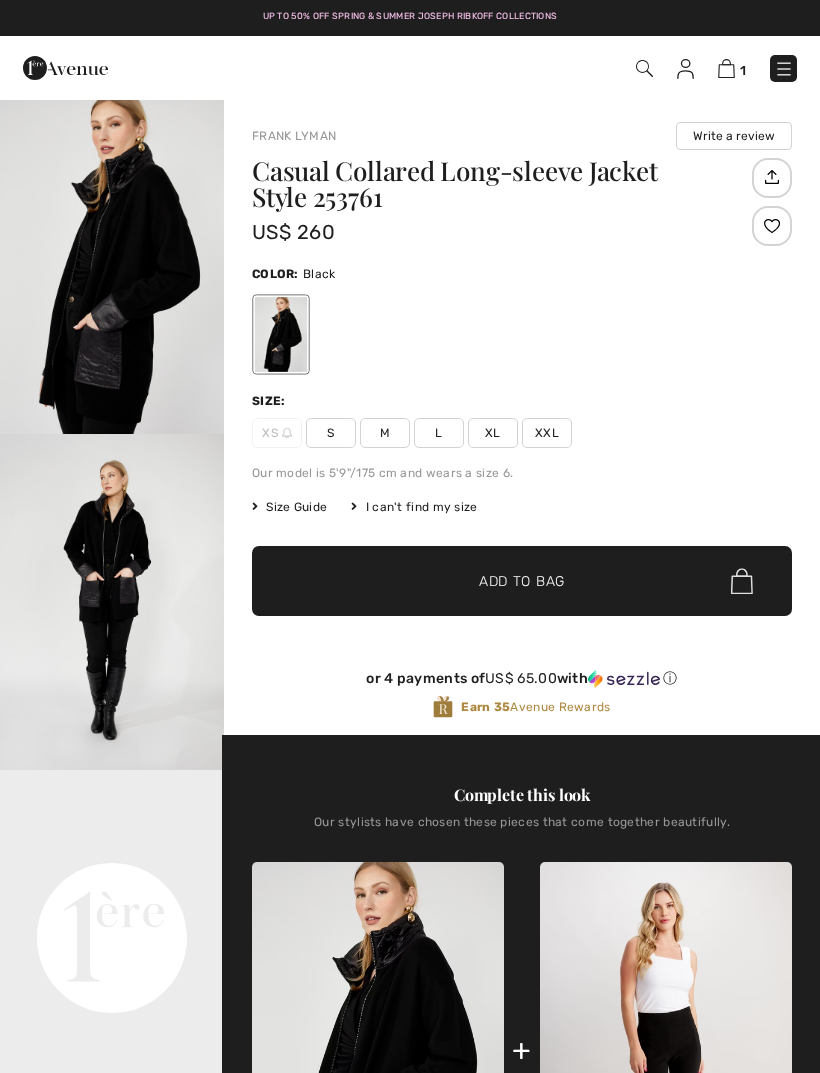 scroll, scrollTop: 0, scrollLeft: 0, axis: both 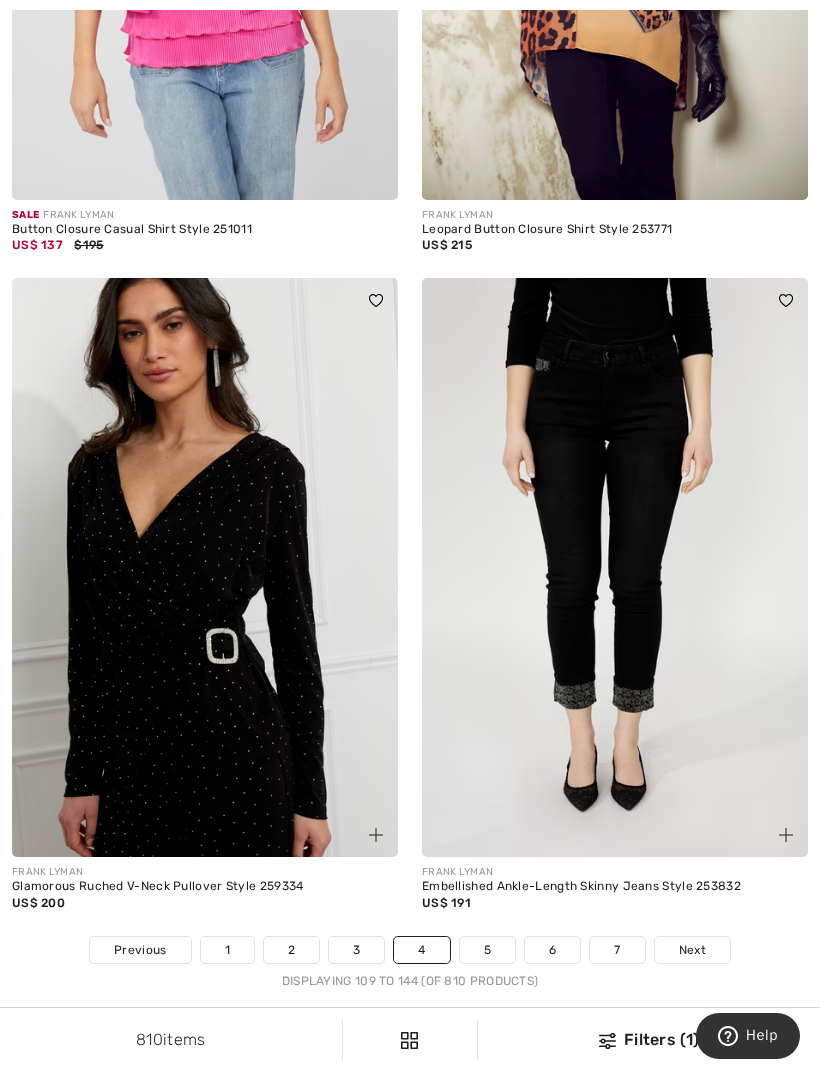 click on "5" at bounding box center [487, 950] 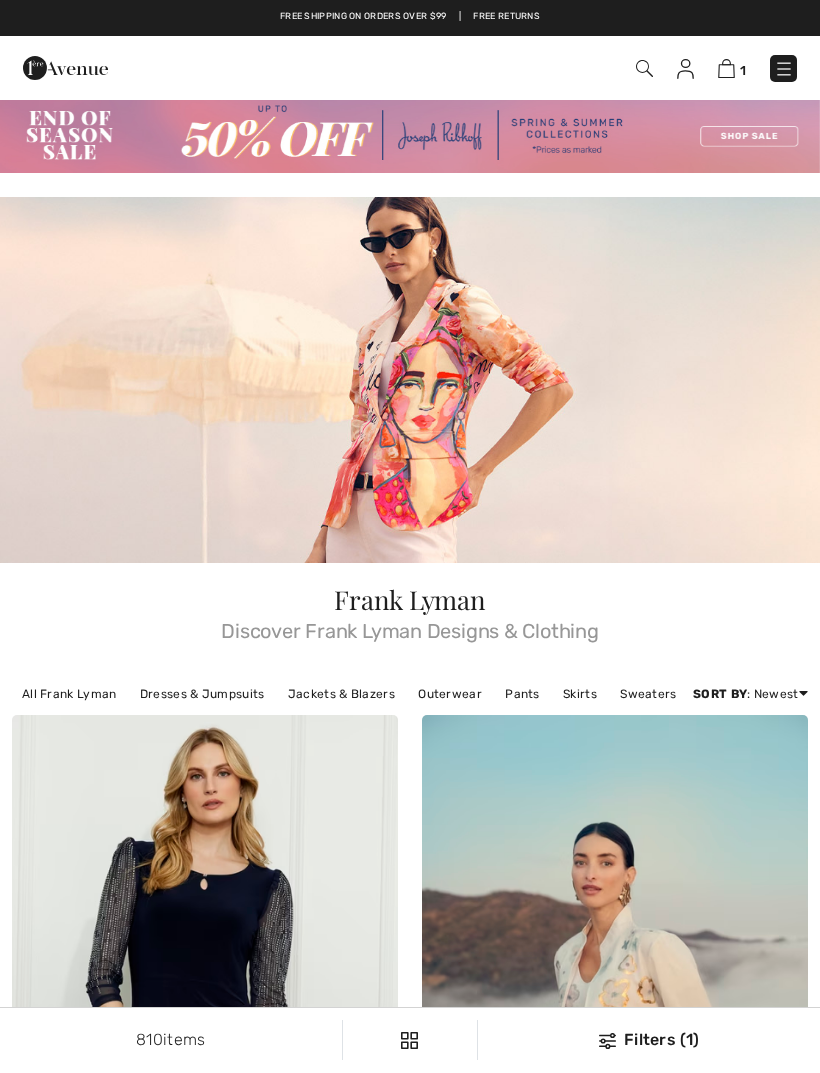 scroll, scrollTop: 0, scrollLeft: 0, axis: both 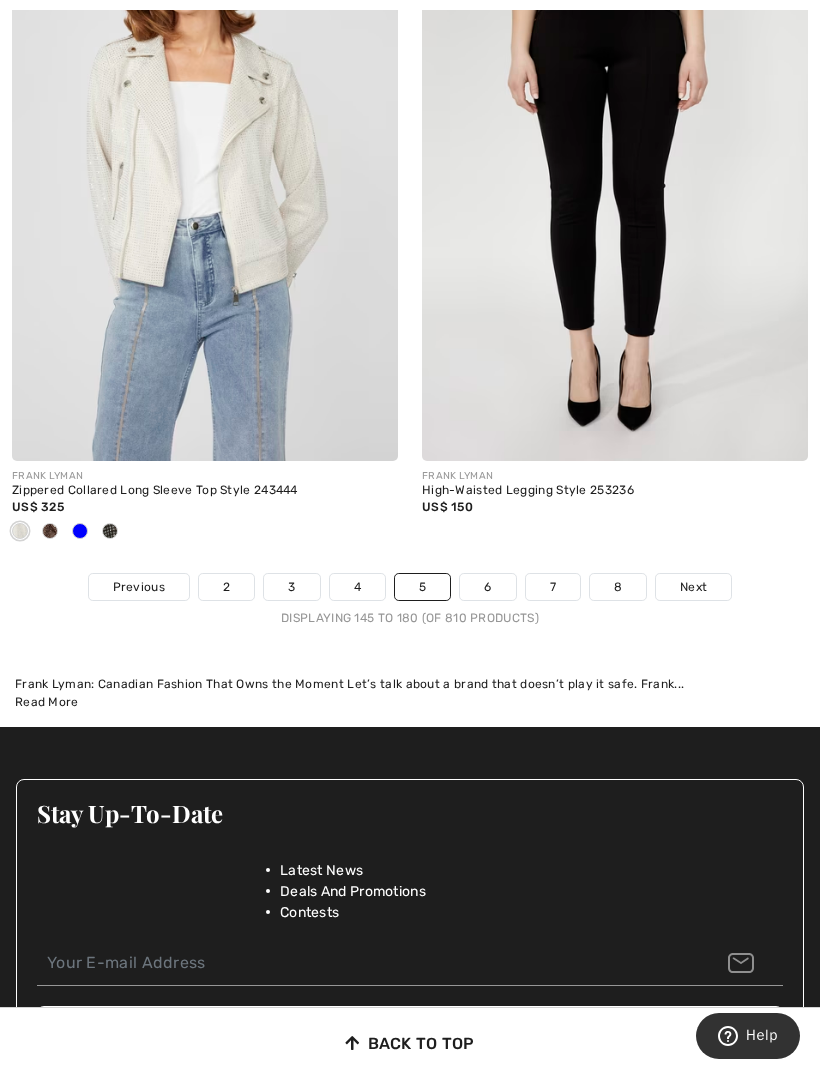 click on "6" at bounding box center [487, 587] 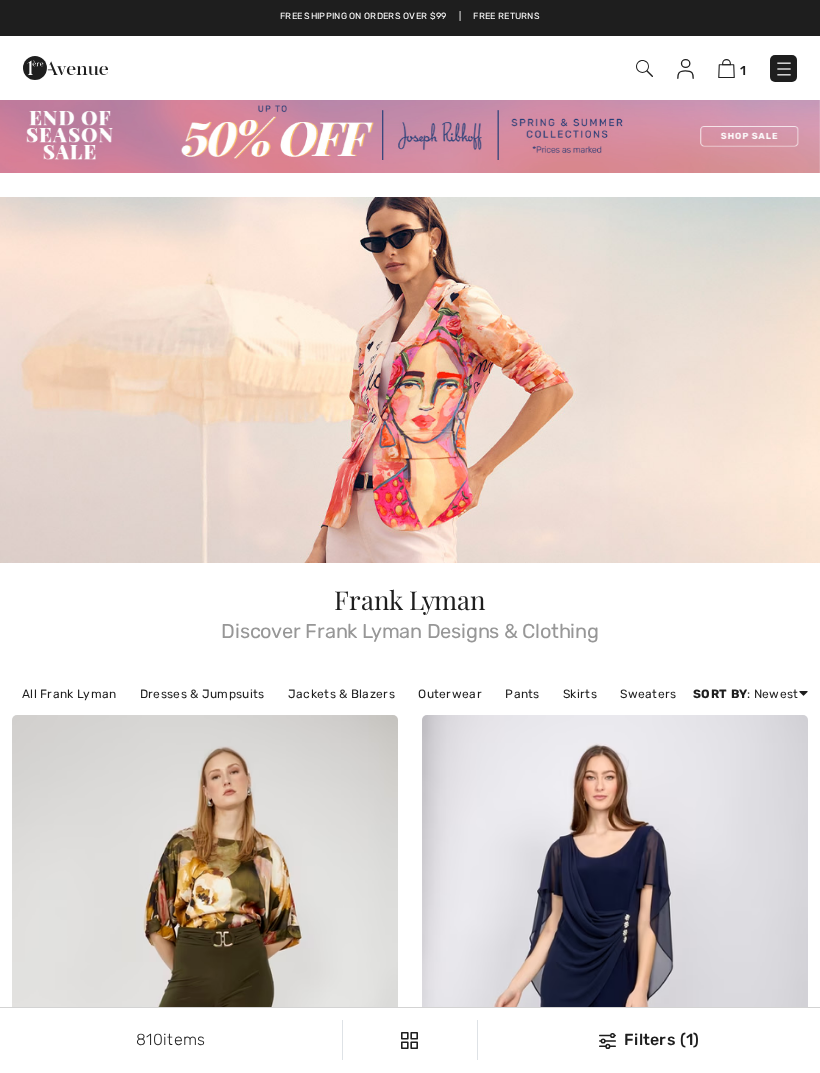 scroll, scrollTop: 0, scrollLeft: 0, axis: both 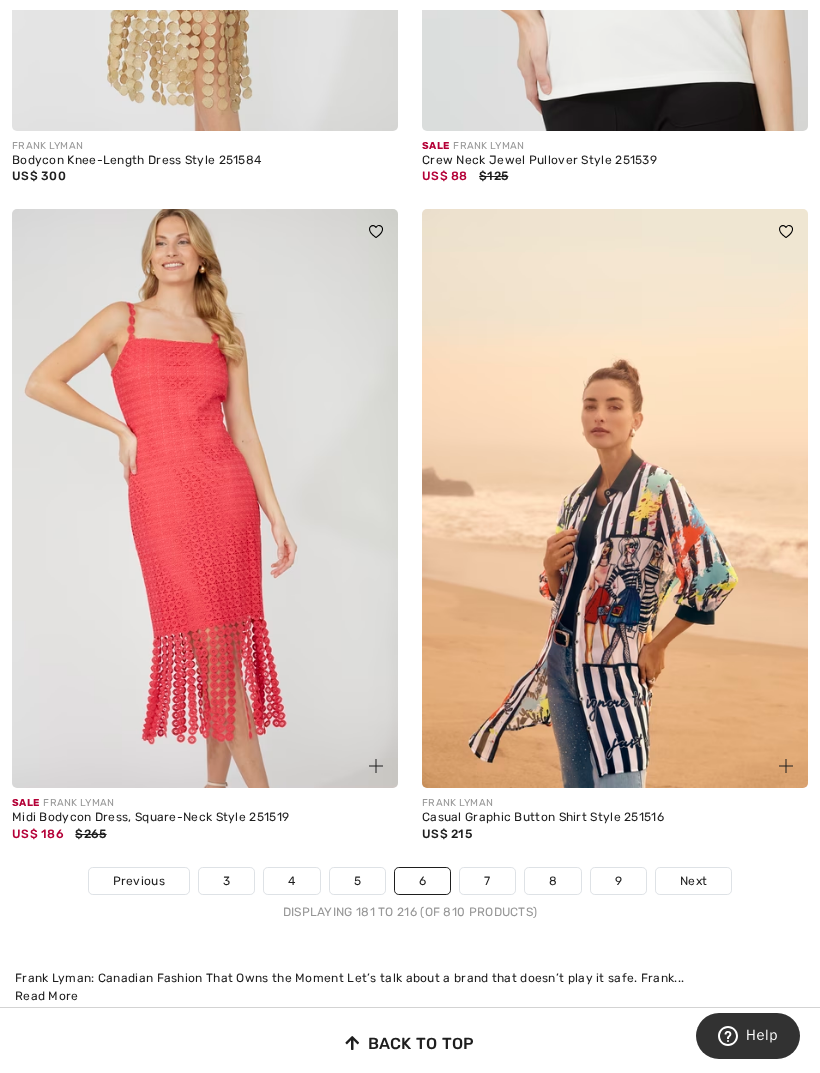 click at bounding box center (615, 498) 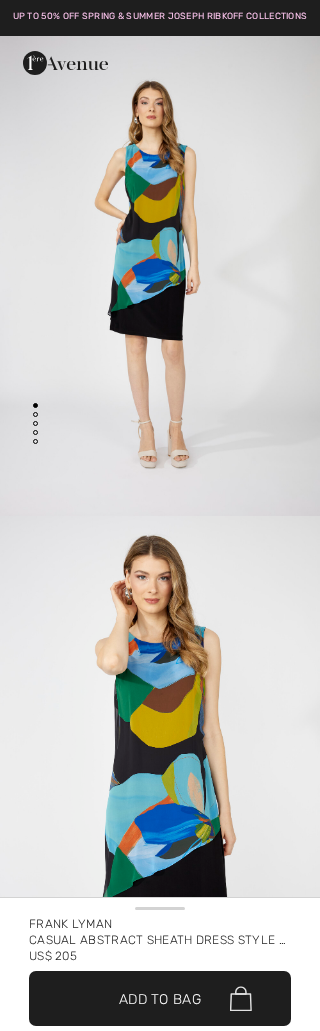 checkbox on "true" 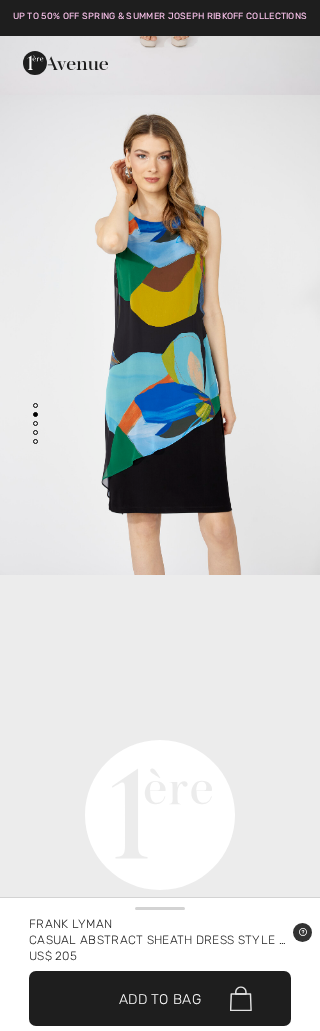 scroll, scrollTop: 423, scrollLeft: 0, axis: vertical 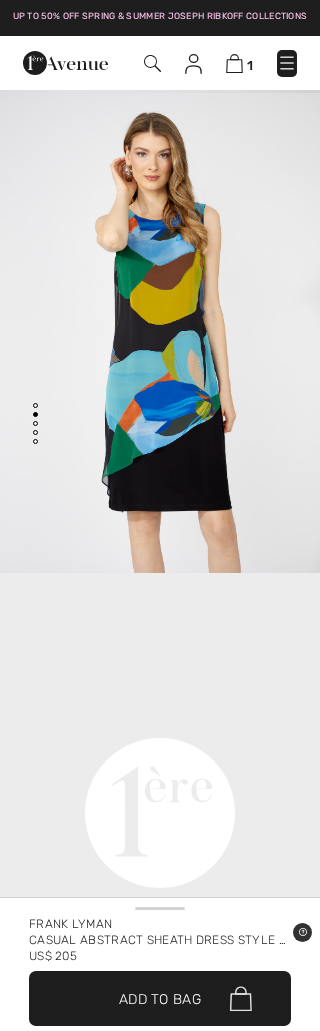click on "Your browser does not support the video tag." at bounding box center (160, 653) 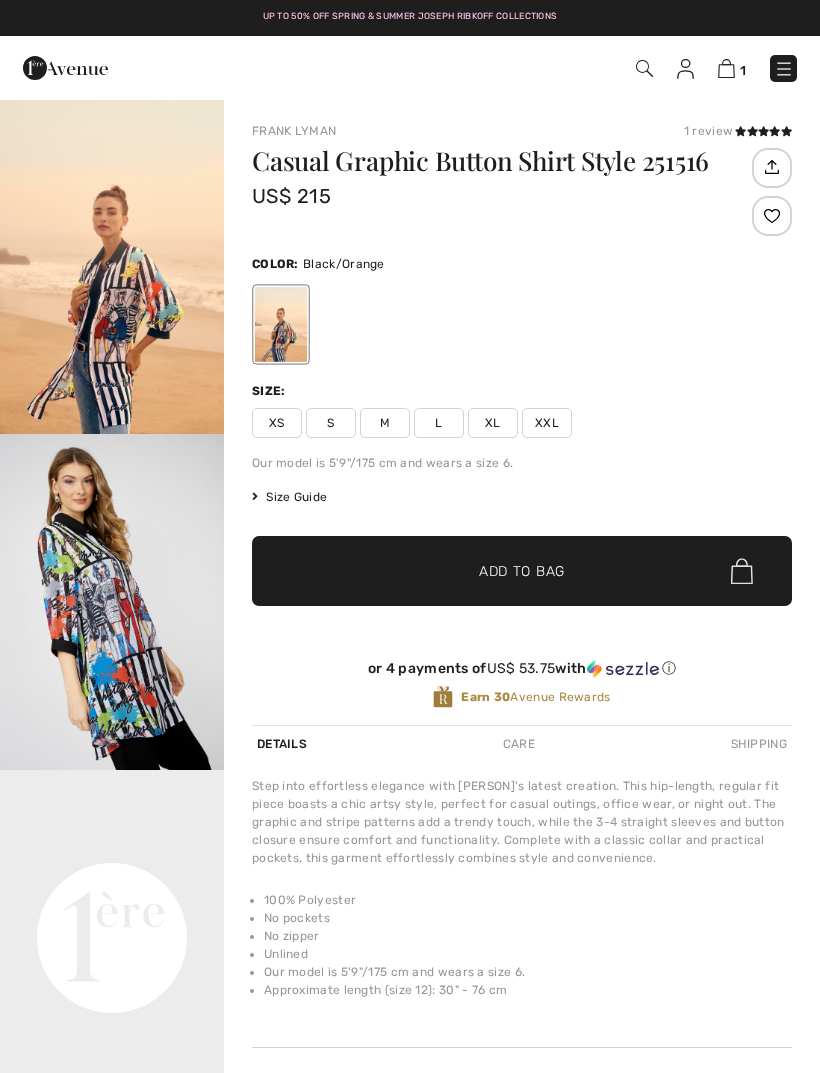 checkbox on "true" 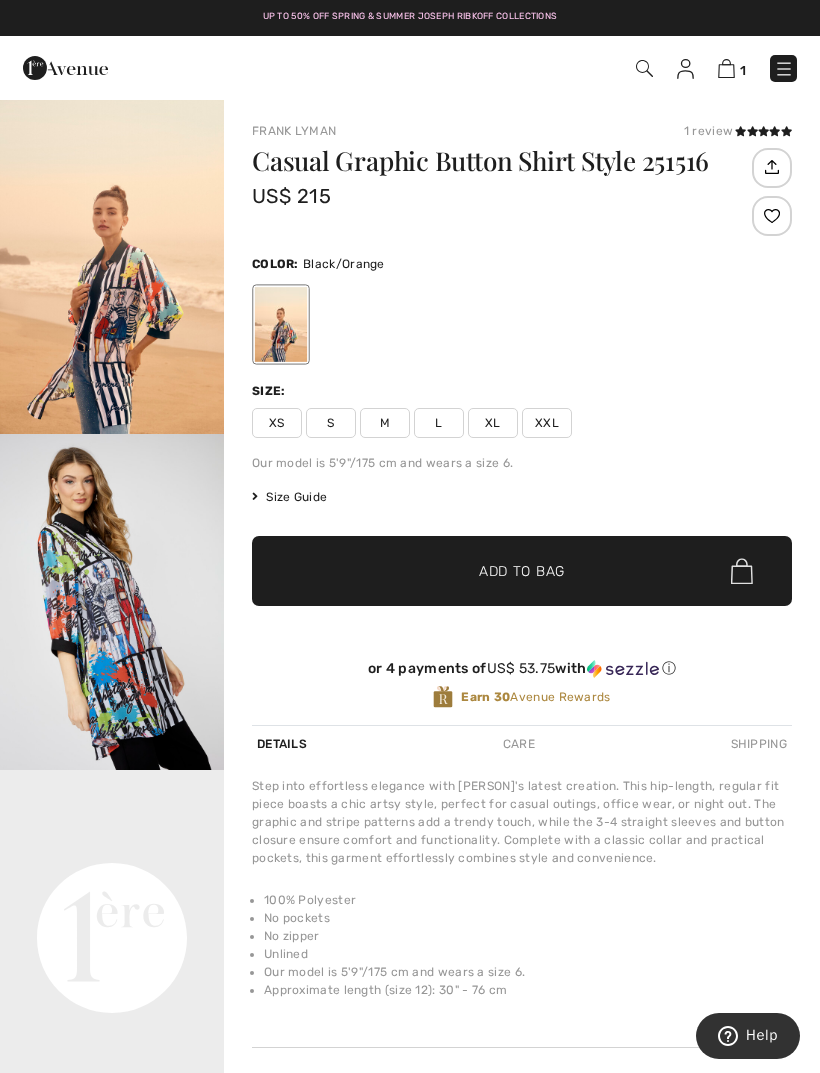 scroll, scrollTop: 0, scrollLeft: 0, axis: both 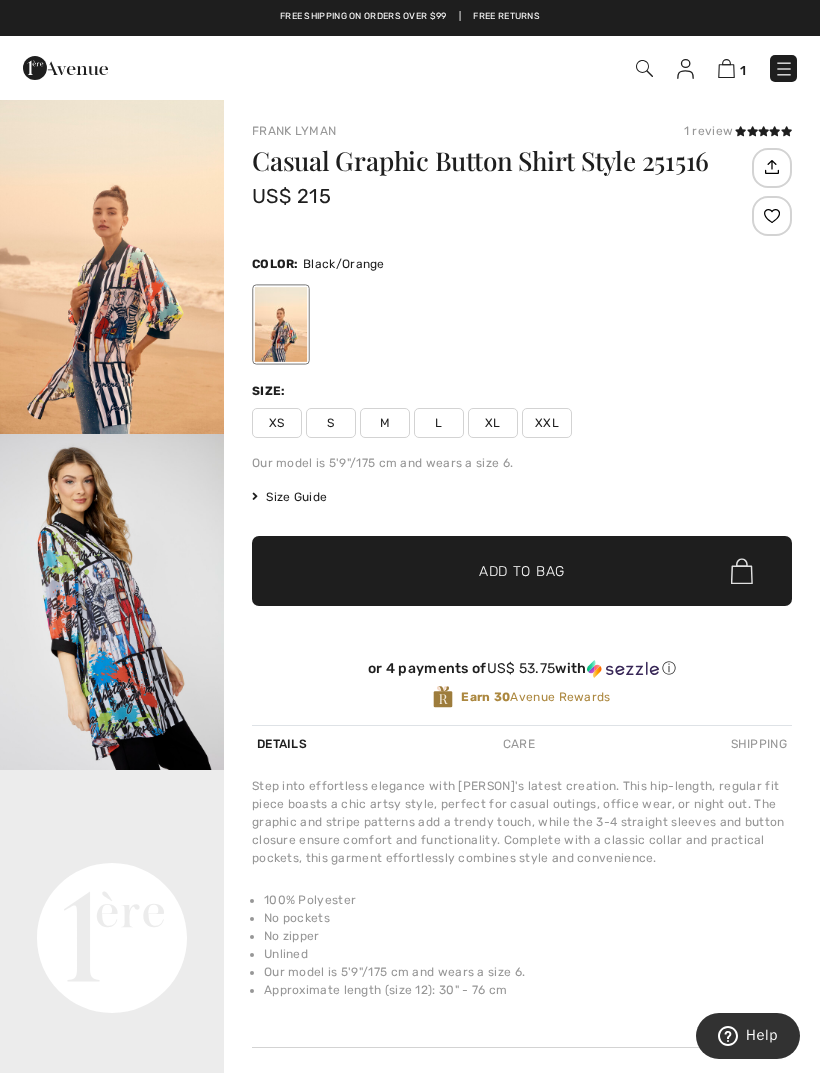 click at bounding box center (112, 266) 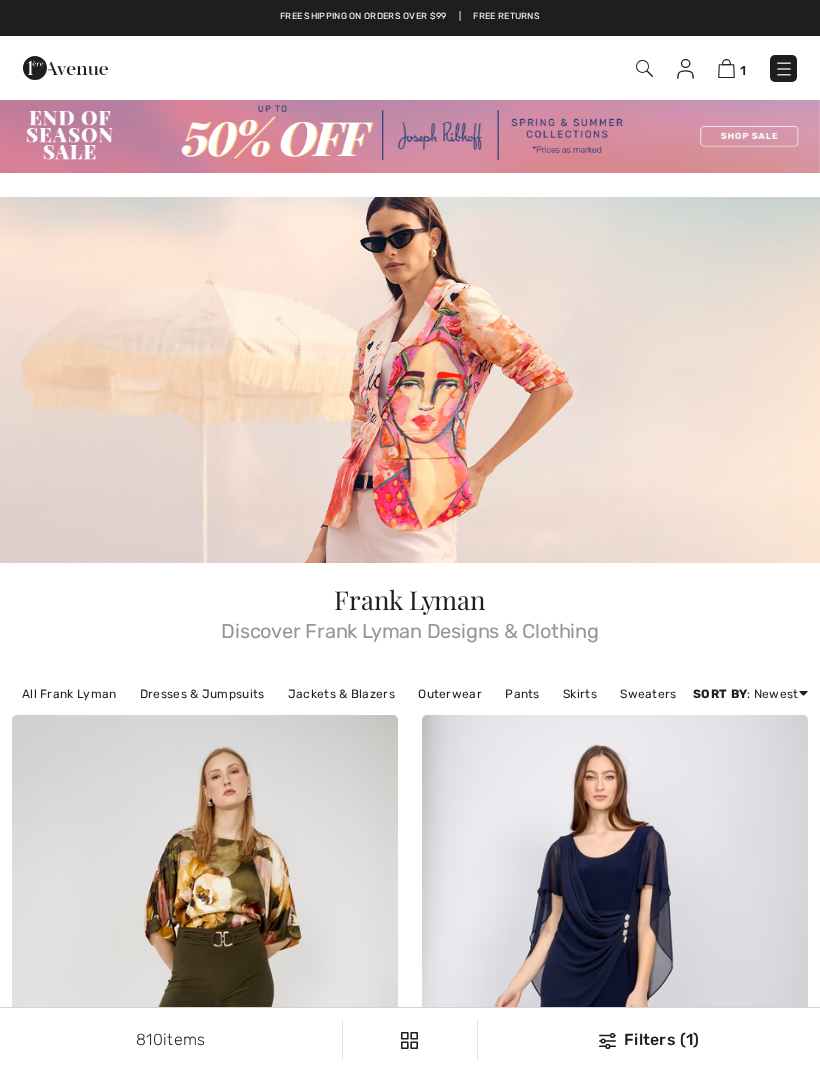 scroll, scrollTop: 12143, scrollLeft: 0, axis: vertical 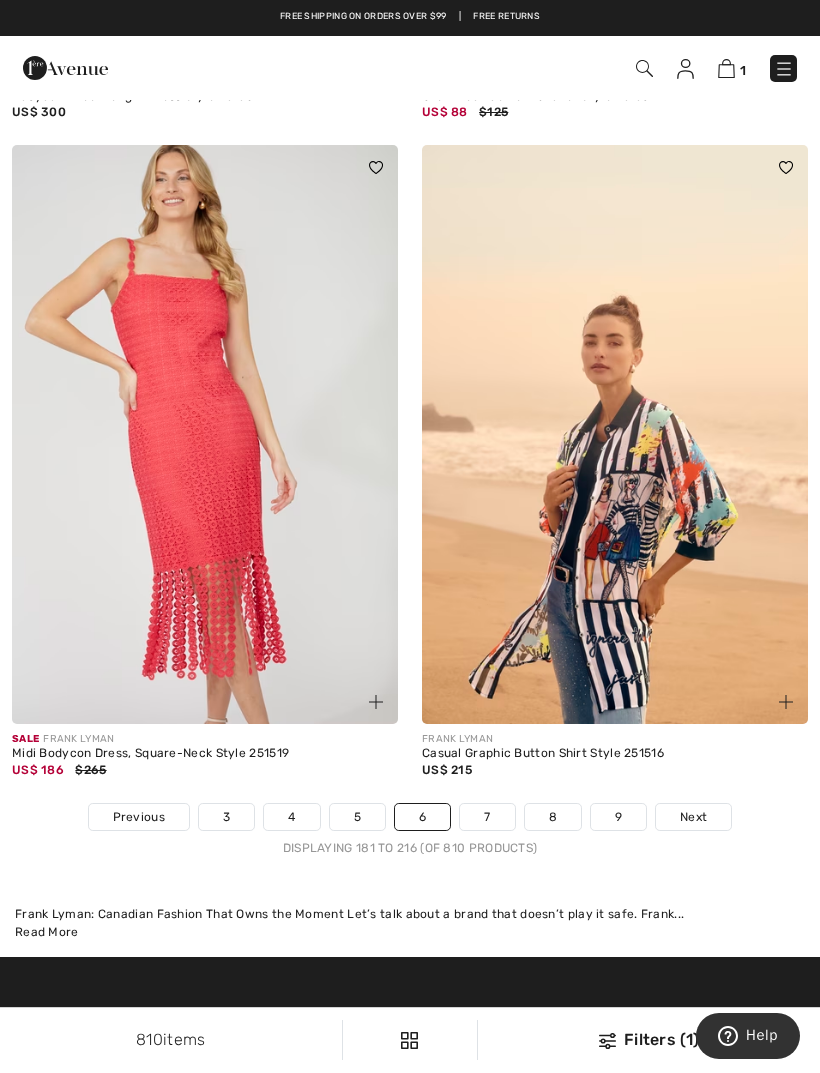 click on "7" at bounding box center (487, 817) 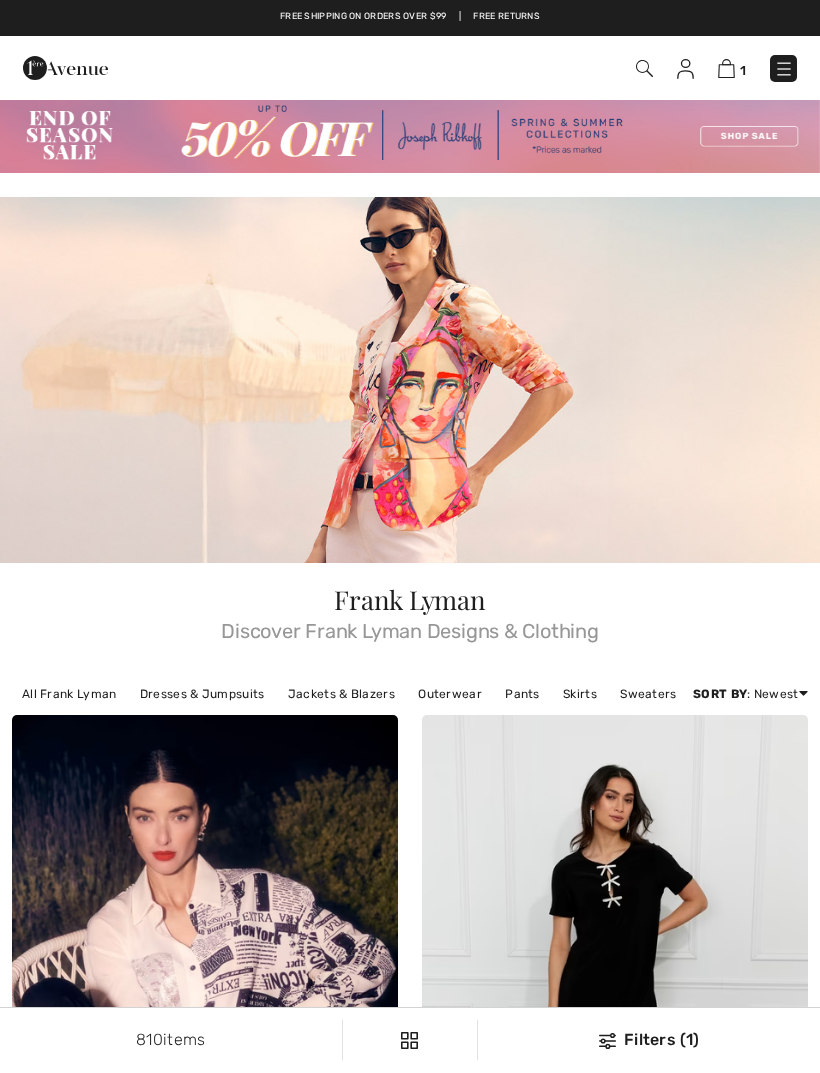 scroll, scrollTop: 0, scrollLeft: 0, axis: both 